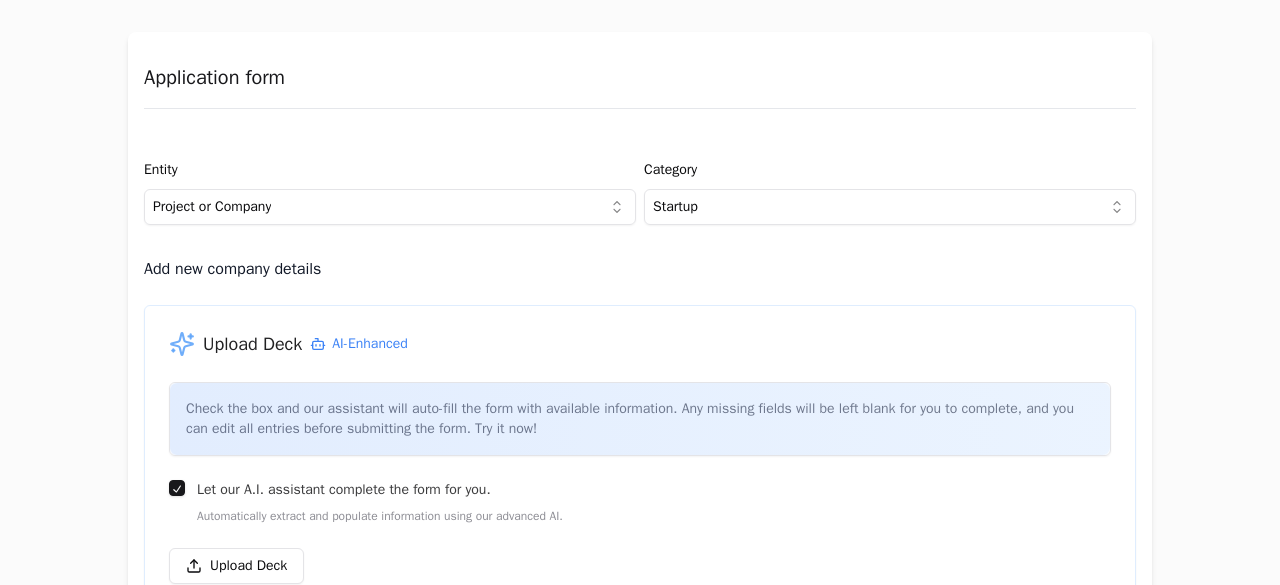 select on "[UUID]" 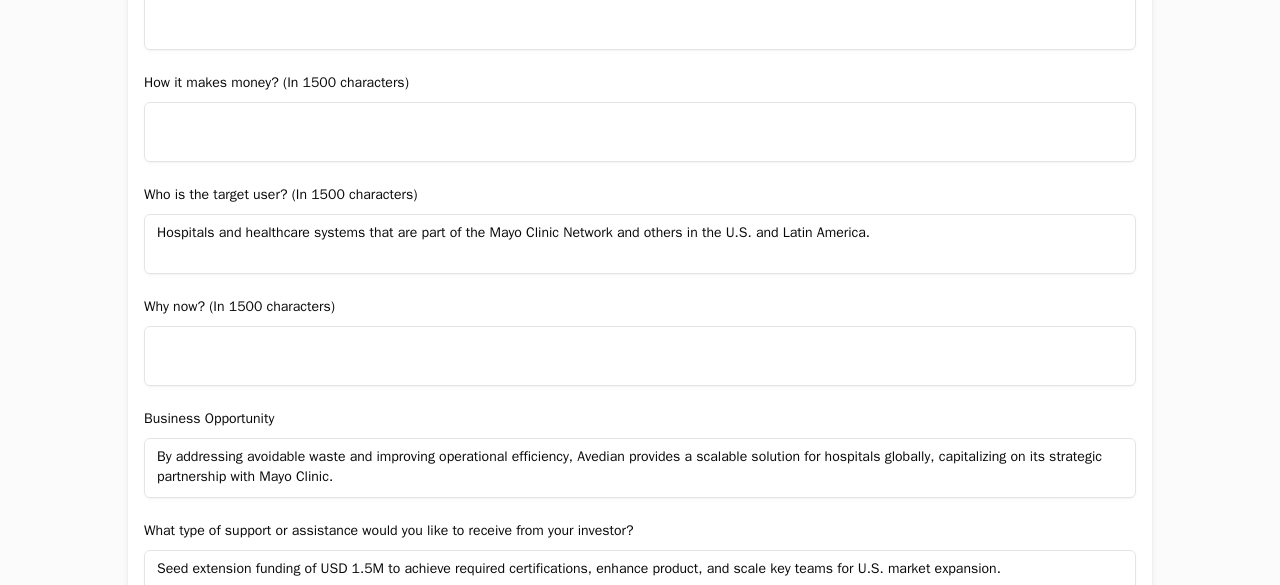 scroll, scrollTop: 1668, scrollLeft: 0, axis: vertical 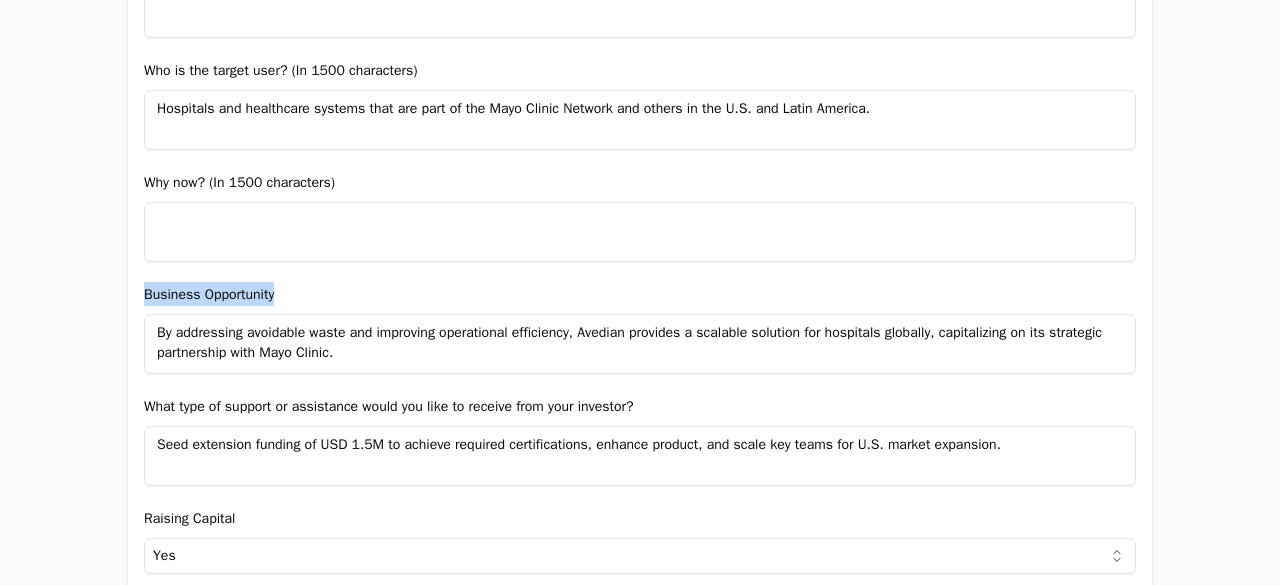 drag, startPoint x: 44, startPoint y: 294, endPoint x: 124, endPoint y: 288, distance: 80.224686 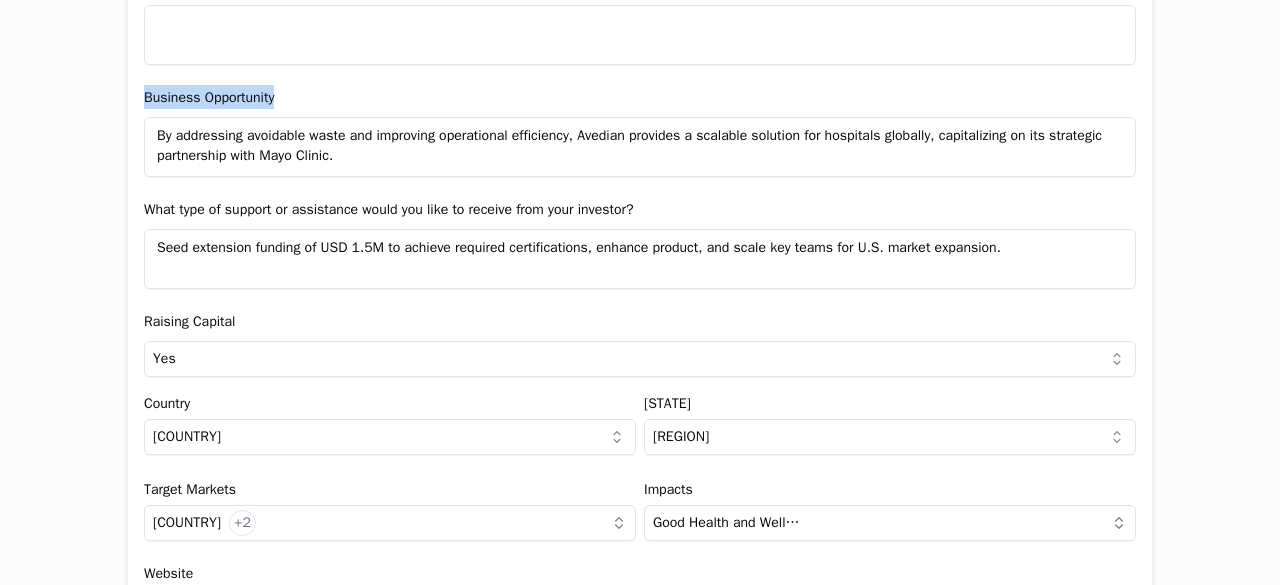 scroll, scrollTop: 1868, scrollLeft: 0, axis: vertical 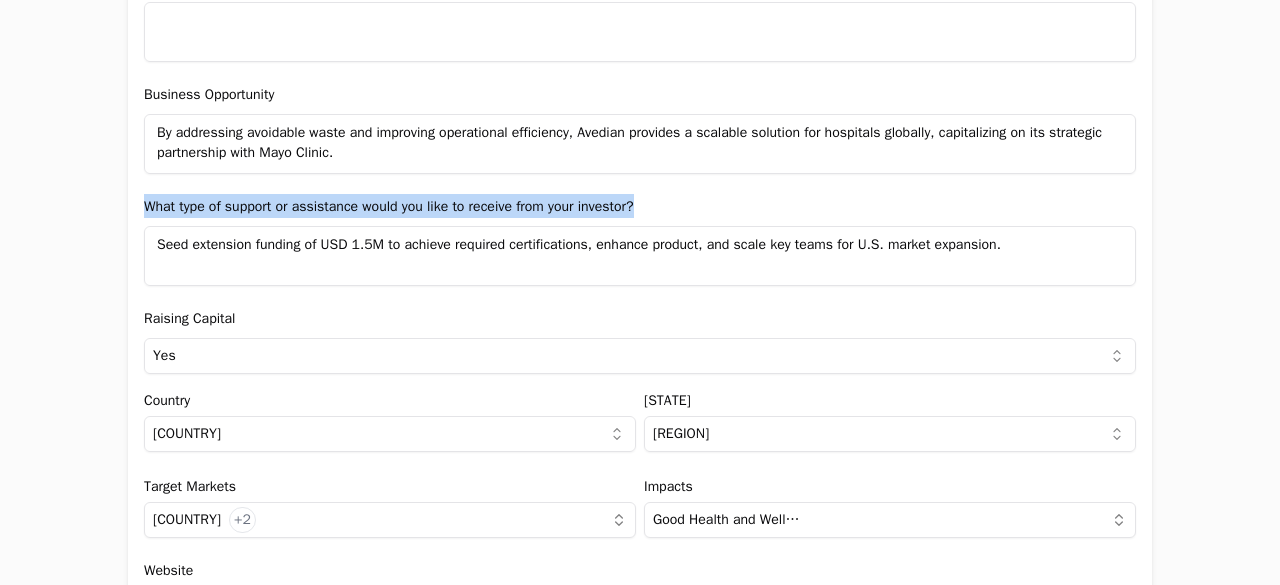 drag, startPoint x: 139, startPoint y: 204, endPoint x: 694, endPoint y: 215, distance: 555.109 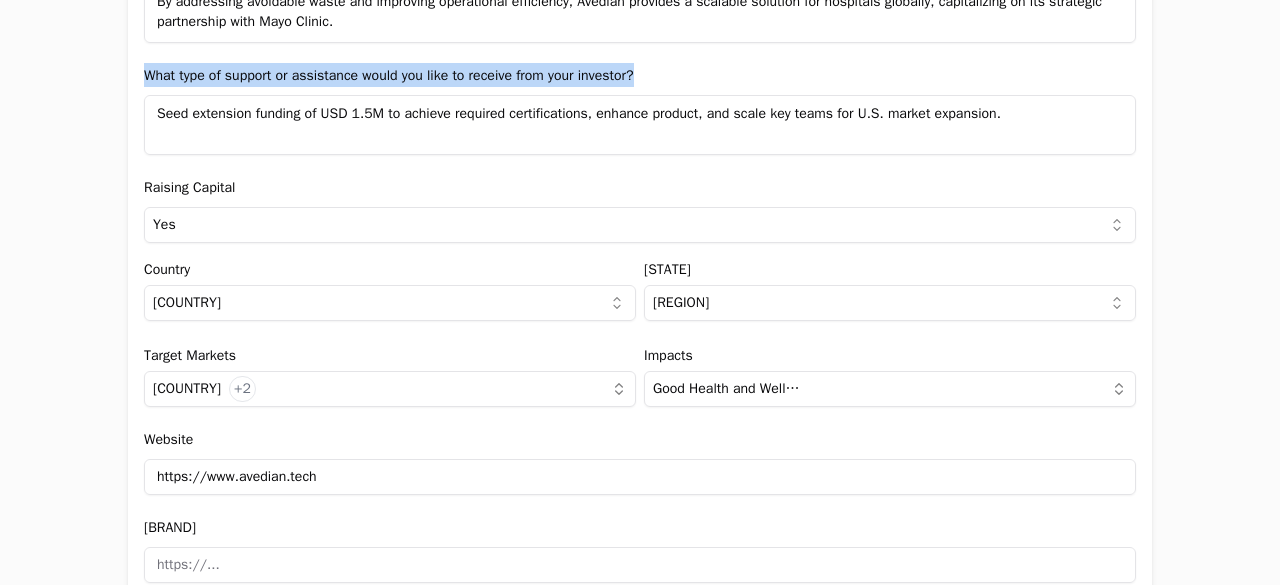scroll, scrollTop: 1968, scrollLeft: 0, axis: vertical 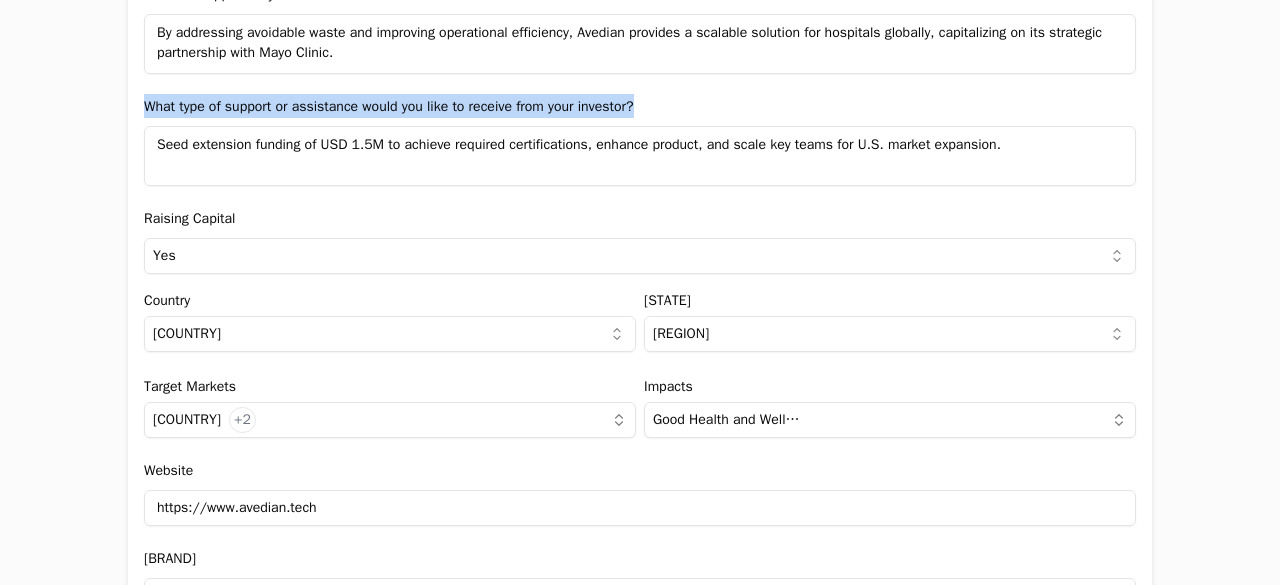 click on "What type of support or assistance would you like to receive from your investor? Seed extension funding of USD 1.5M to achieve required certifications, enhance product, and scale key teams for U.S. market expansion." at bounding box center (640, 140) 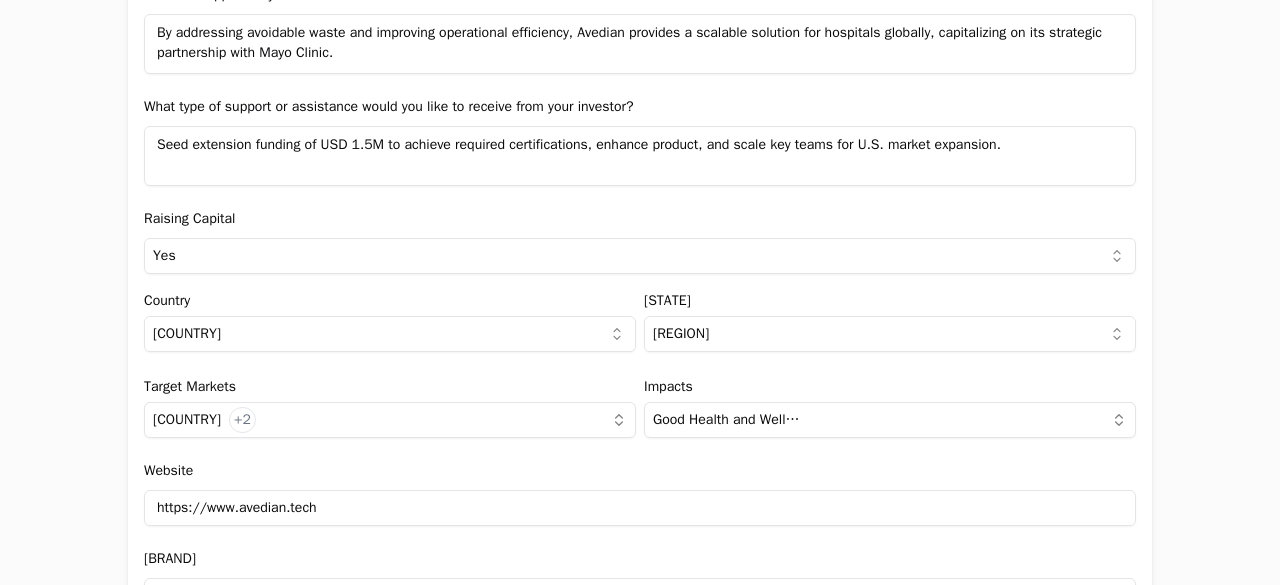 drag, startPoint x: 1009, startPoint y: 147, endPoint x: 0, endPoint y: 147, distance: 1009 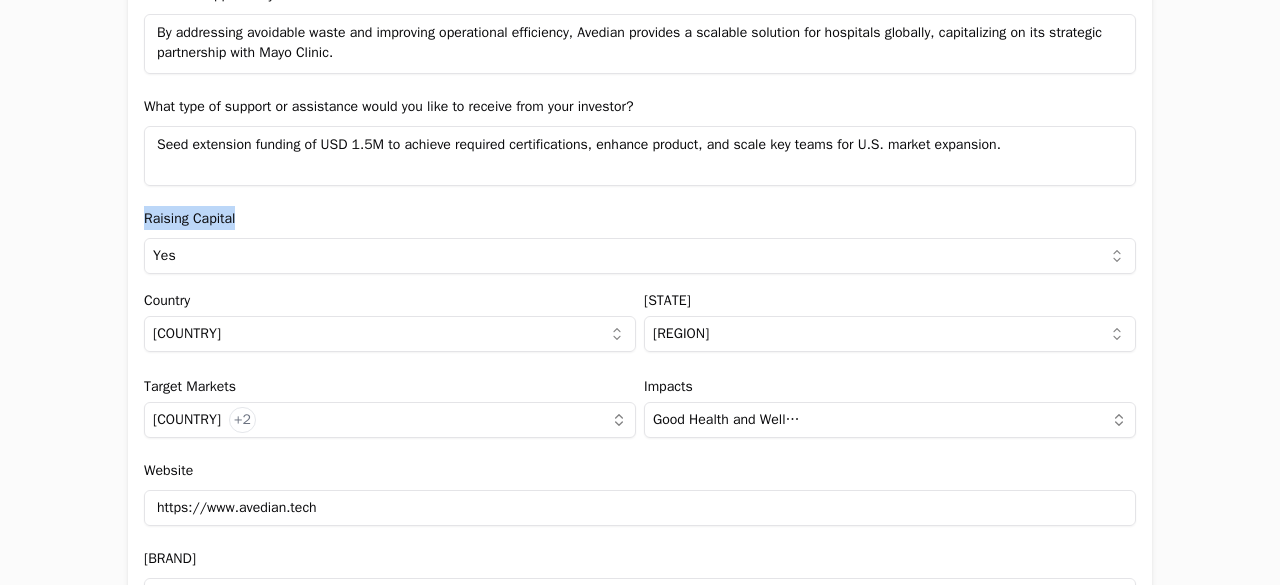 drag, startPoint x: 127, startPoint y: 216, endPoint x: 231, endPoint y: 217, distance: 104.00481 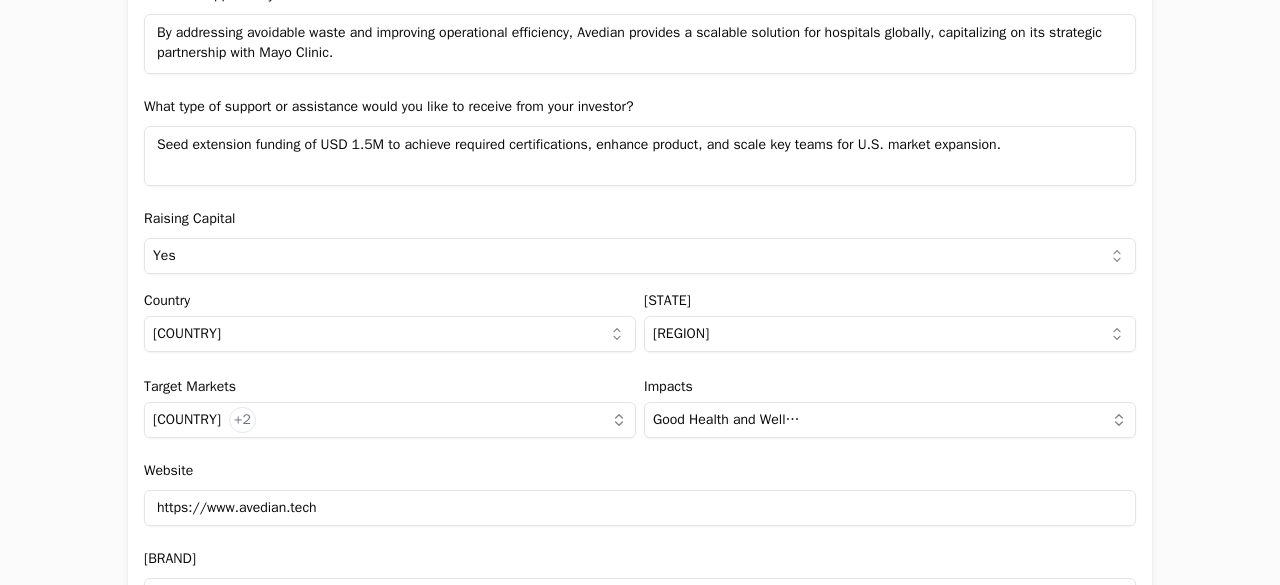 click on "AVEDIAN Description Avedian is a healthtech company helping hospitals and health insurers deliver smarter care. Using AI, we anticipate risks, reduce costs, and improve the healthcare experience. With more than 10 years of experience and presence across Latin America, Spain, and the U.S., we turn millions of data points into decisions that make healthcare more efficient, agile, and human. Verticals B2B +1 New user name and email Name [FIRST] [LAST] Email [EMAIL] Company Profile Explain what the company does, what problem is solving and who is the target user. TAM $920,000,000 SAM $460,000,000 SOM Yes" at bounding box center [640, -240] 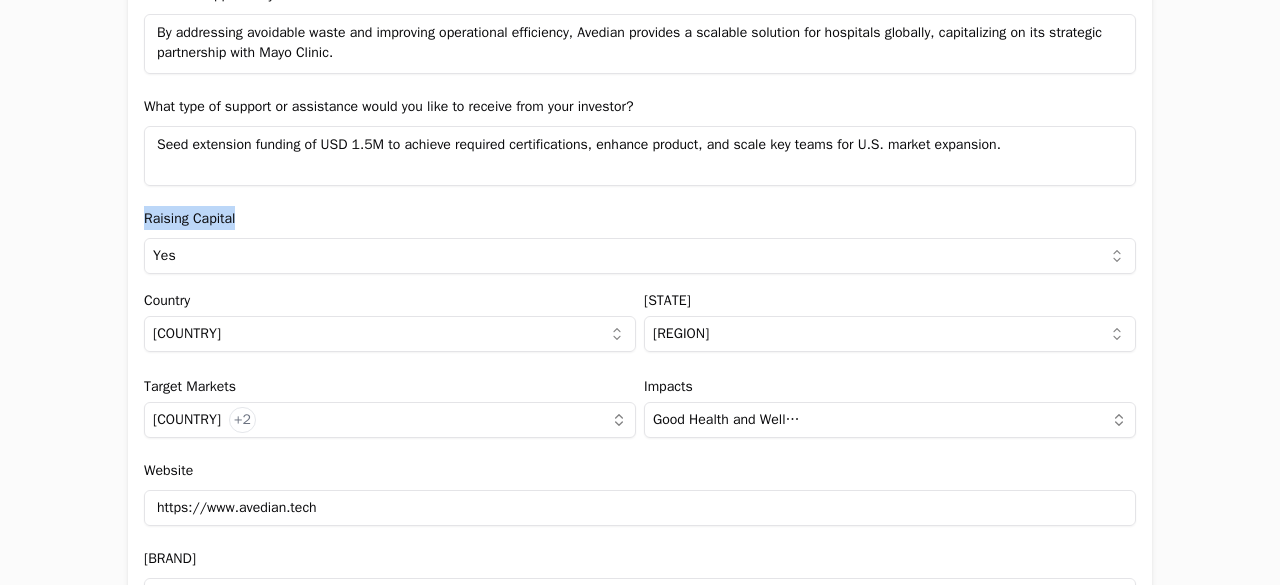 drag, startPoint x: 130, startPoint y: 217, endPoint x: 387, endPoint y: 216, distance: 257.00195 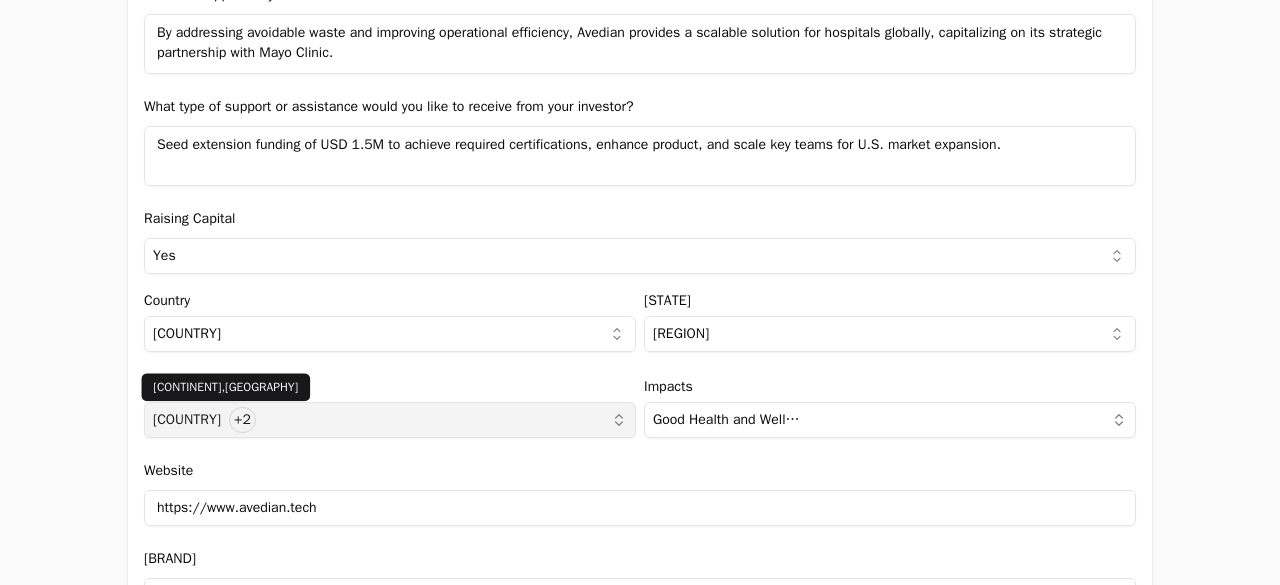 click on "+2" at bounding box center (242, 420) 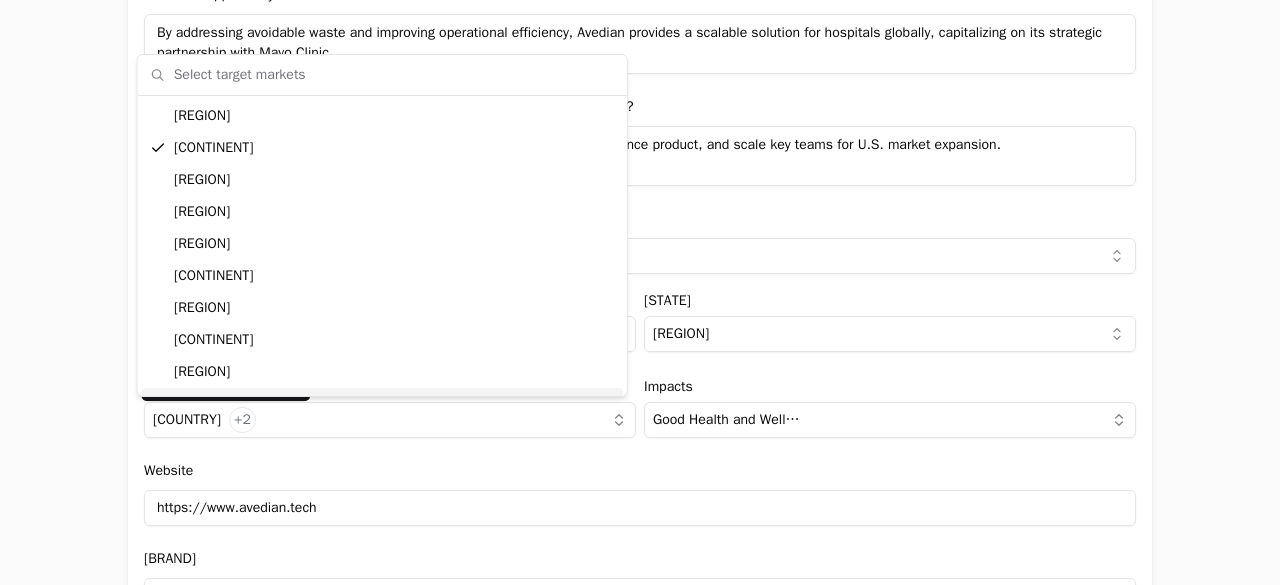 click on "Application form Entity Project or Company Category Startup Add new company details Upload Deck AI-Enhanced Check the box and our assistant will auto-fill the form with available information. Any missing fields will be left blank for you to complete, and you can edit all entries before submitting the form. Try it now! Let our A.I. assistant complete the form for you. Automatically extract and populate information using our advanced AI. Upload Deck Name AVEDIAN Description Avedian is a healthtech company helping hospitals and health insurers deliver smarter care. Using AI, we anticipate risks, reduce costs, and improve the healthcare experience. With more than 10 years of experience and presence across Latin America, Spain, and the U.S., we turn millions of data points into decisions that make healthcare more efficient, agile, and human. Verticals B2B +1 New user name and email Name [FIRST] [LAST] Email [EMAIL] Company Profile TAM $920,000,000 SAM $460,000,000 SOM $46,000,000 Round size Yes" at bounding box center (640, 292) 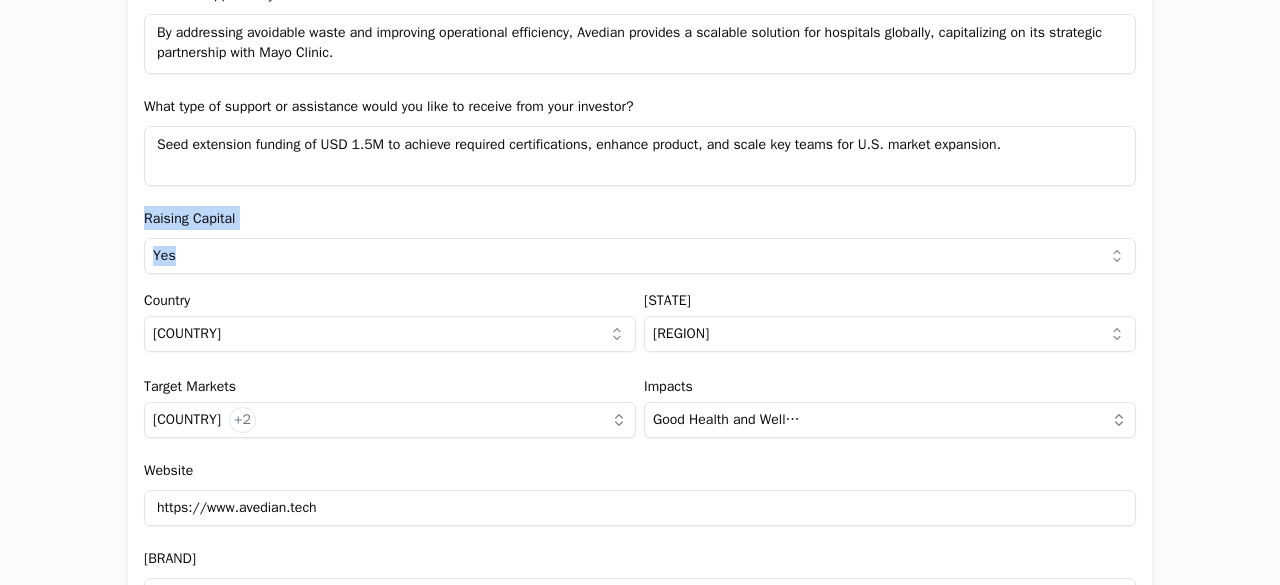 drag, startPoint x: 134, startPoint y: 214, endPoint x: 446, endPoint y: 274, distance: 317.71686 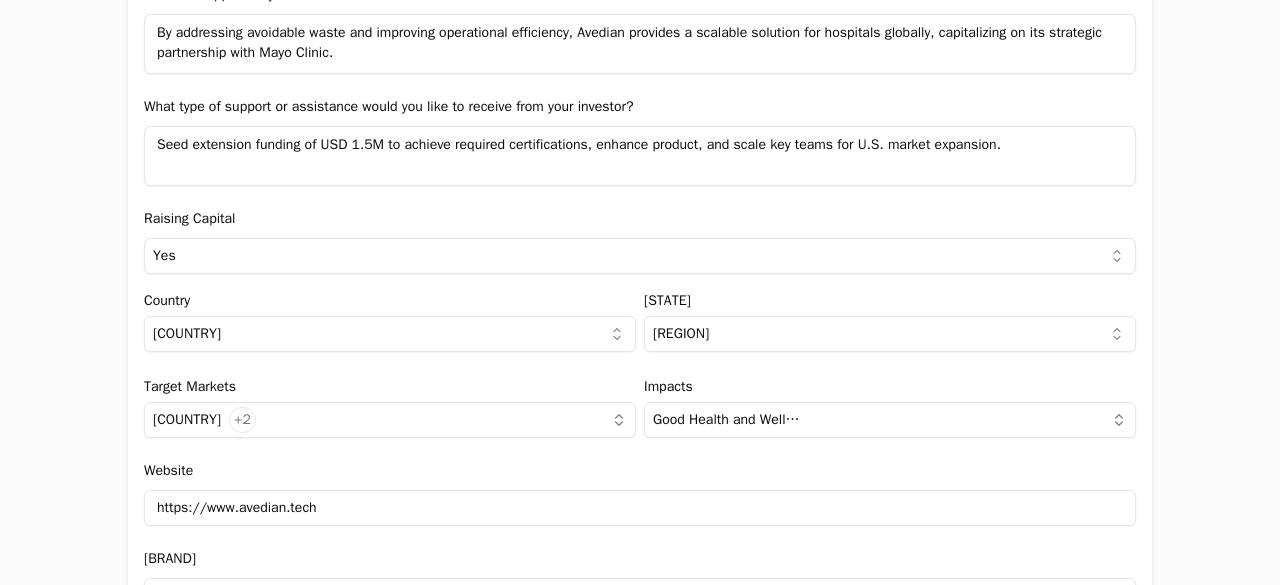 click on "AVEDIAN Description Avedian is a healthtech company helping hospitals and health insurers deliver smarter care. Using AI, we anticipate risks, reduce costs, and improve the healthcare experience. With more than 10 years of experience and presence across Latin America, Spain, and the U.S., we turn millions of data points into decisions that make healthcare more efficient, agile, and human. Verticals B2B +1 New user name and email Name [FIRST] [LAST] Email [EMAIL] Company Profile Explain what the company does, what problem is solving and who is the target user. TAM $920,000,000 SAM $460,000,000 SOM Yes" at bounding box center [640, -240] 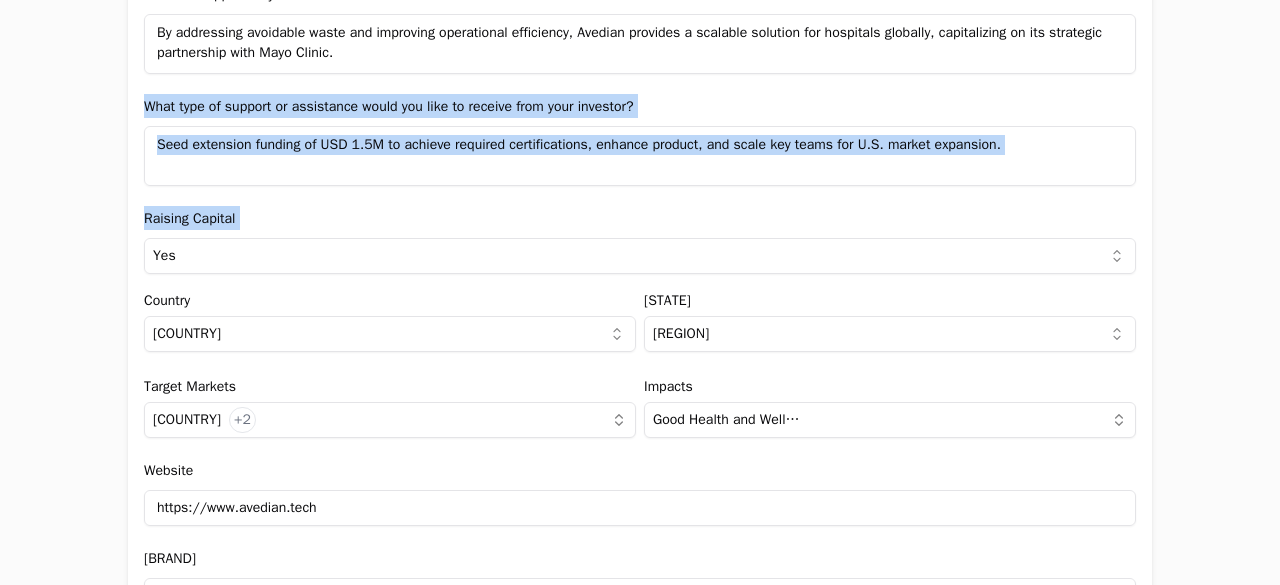 drag, startPoint x: 122, startPoint y: 190, endPoint x: 130, endPoint y: 236, distance: 46.69047 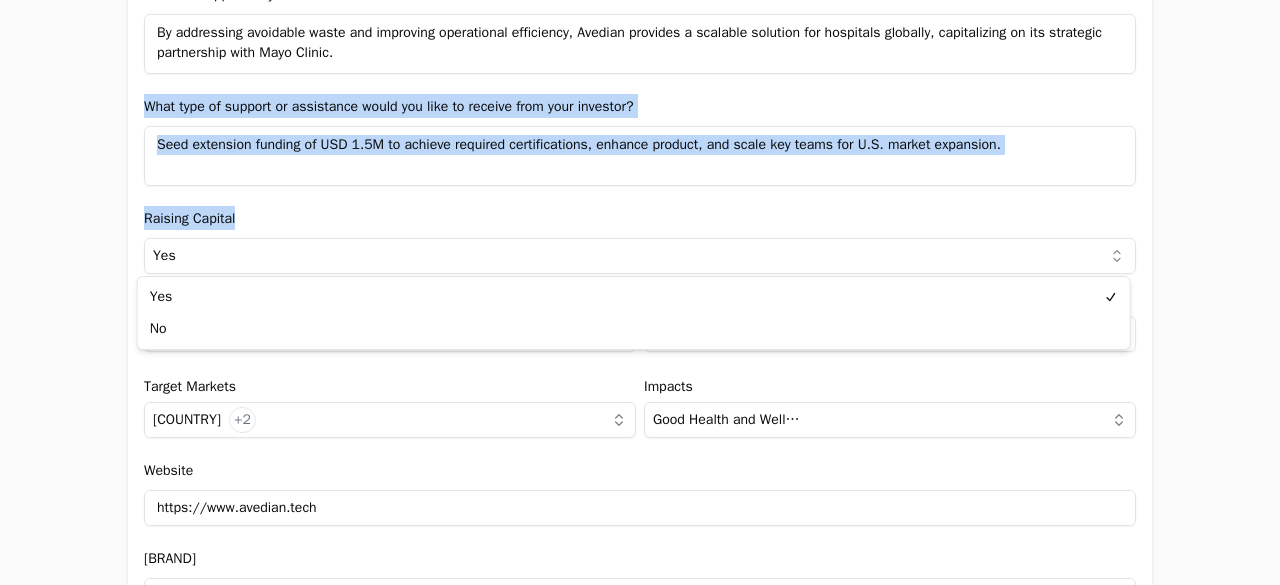 click on "Application form Entity Project or Company Category Startup Add new company details Upload Deck AI-Enhanced Check the box and our assistant will auto-fill the form with available information. Any missing fields will be left blank for you to complete, and you can edit all entries before submitting the form. Try it now! Let our A.I. assistant complete the form for you. Automatically extract and populate information using our advanced AI. Upload Deck Name AVEDIAN Description Avedian is a healthtech company helping hospitals and health insurers deliver smarter care. Using AI, we anticipate risks, reduce costs, and improve the healthcare experience. With more than 10 years of experience and presence across Latin America, Spain, and the U.S., we turn millions of data points into decisions that make healthcare more efficient, agile, and human. Verticals B2B +1 New user name and email Name [FIRST] [LAST] Email [EMAIL] Company Profile TAM $920,000,000 SAM $460,000,000 SOM $46,000,000 Round size Yes" at bounding box center (640, 292) 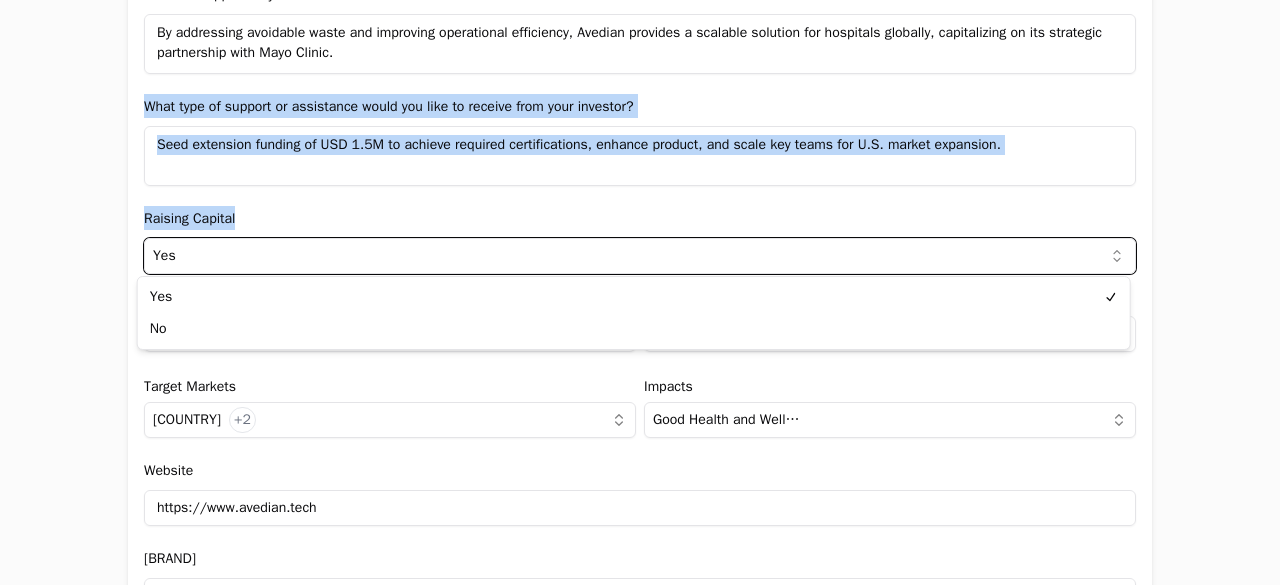 click on "Application form Entity Project or Company Category Startup Add new company details Upload Deck AI-Enhanced Check the box and our assistant will auto-fill the form with available information. Any missing fields will be left blank for you to complete, and you can edit all entries before submitting the form. Try it now! Let our A.I. assistant complete the form for you. Automatically extract and populate information using our advanced AI. Upload Deck Name AVEDIAN Description Avedian is a healthtech company helping hospitals and health insurers deliver smarter care. Using AI, we anticipate risks, reduce costs, and improve the healthcare experience. With more than 10 years of experience and presence across Latin America, Spain, and the U.S., we turn millions of data points into decisions that make healthcare more efficient, agile, and human. Verticals B2B +1 New user name and email Name [FIRST] [LAST] Email [EMAIL] Company Profile TAM $920,000,000 SAM $460,000,000 SOM $46,000,000 Round size Yes" at bounding box center (640, 292) 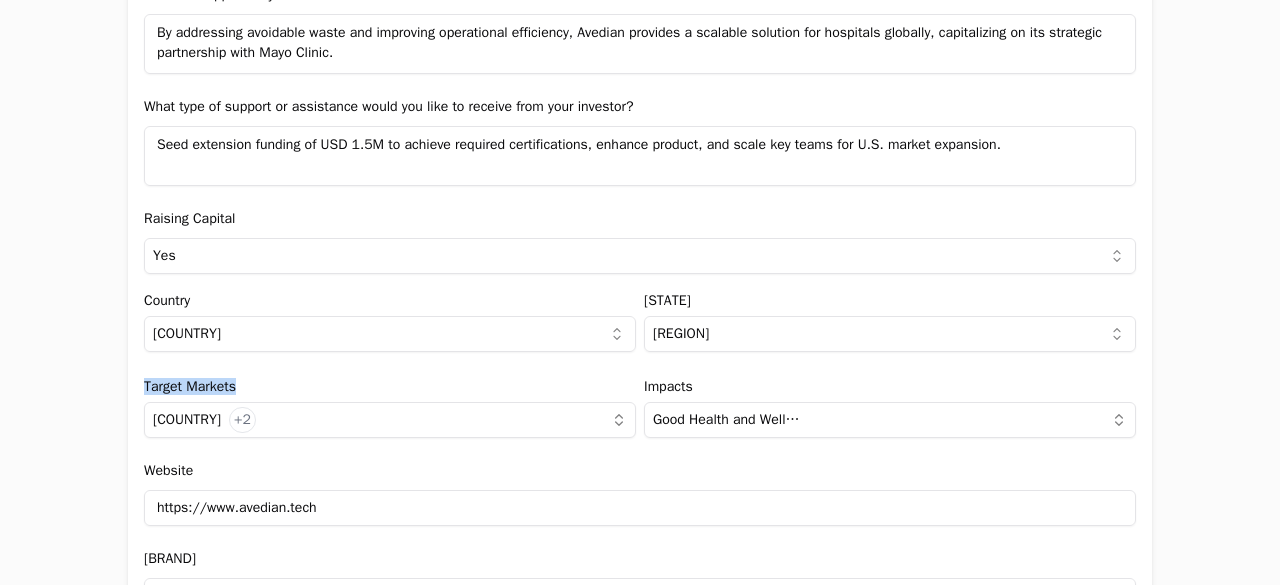 drag, startPoint x: 130, startPoint y: 386, endPoint x: 235, endPoint y: 383, distance: 105.04285 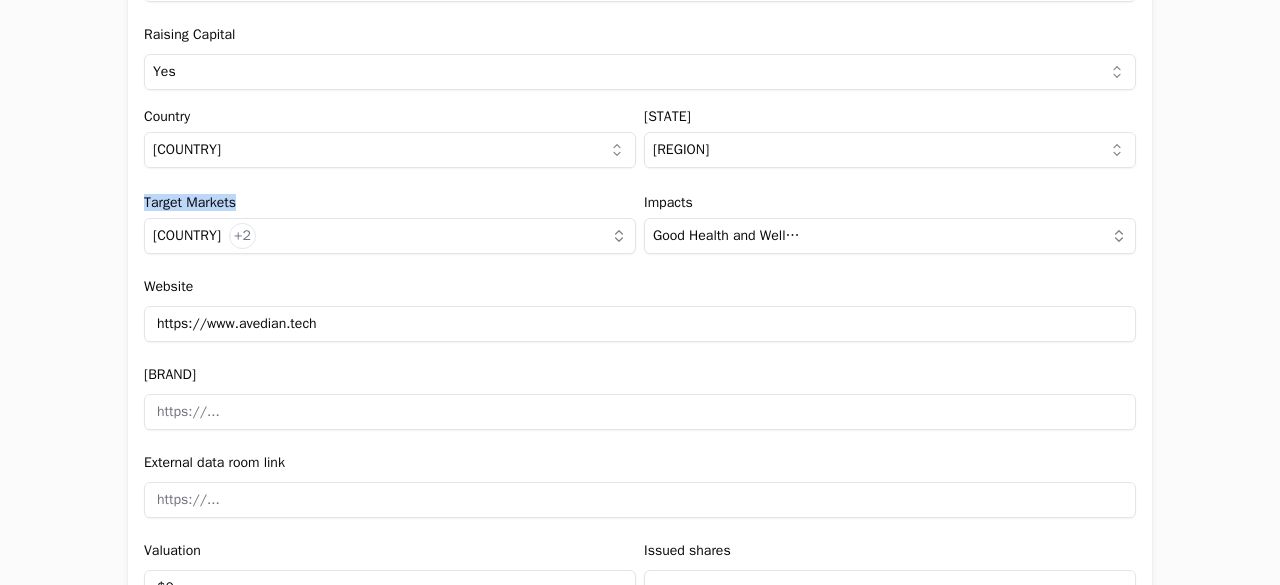 scroll, scrollTop: 2168, scrollLeft: 0, axis: vertical 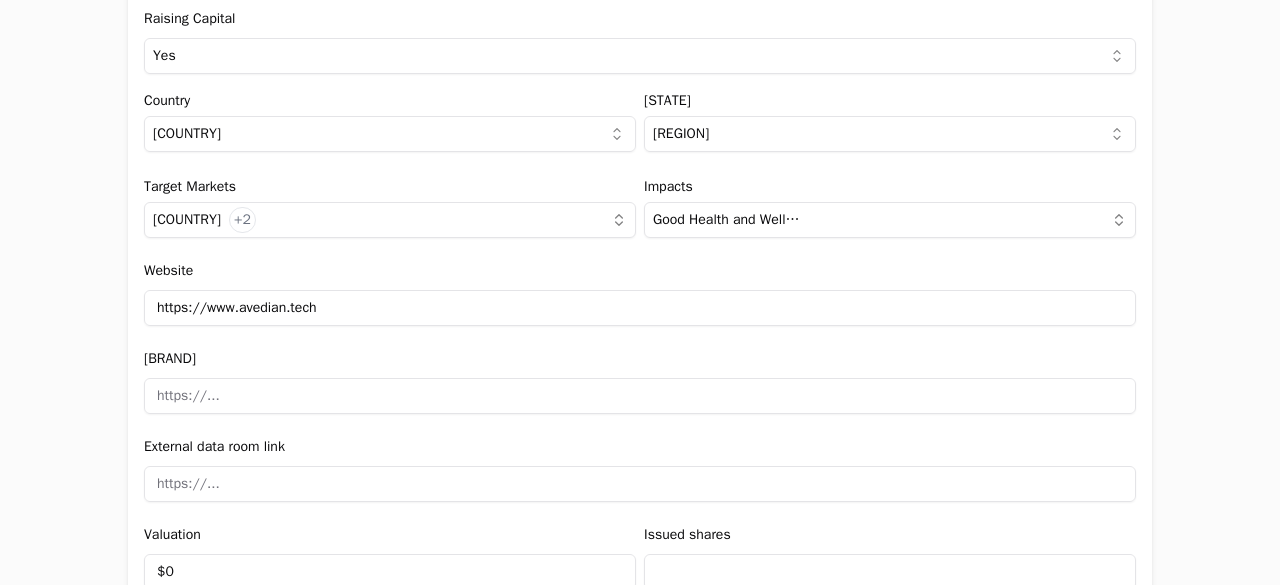 drag, startPoint x: 692, startPoint y: 181, endPoint x: 620, endPoint y: 182, distance: 72.00694 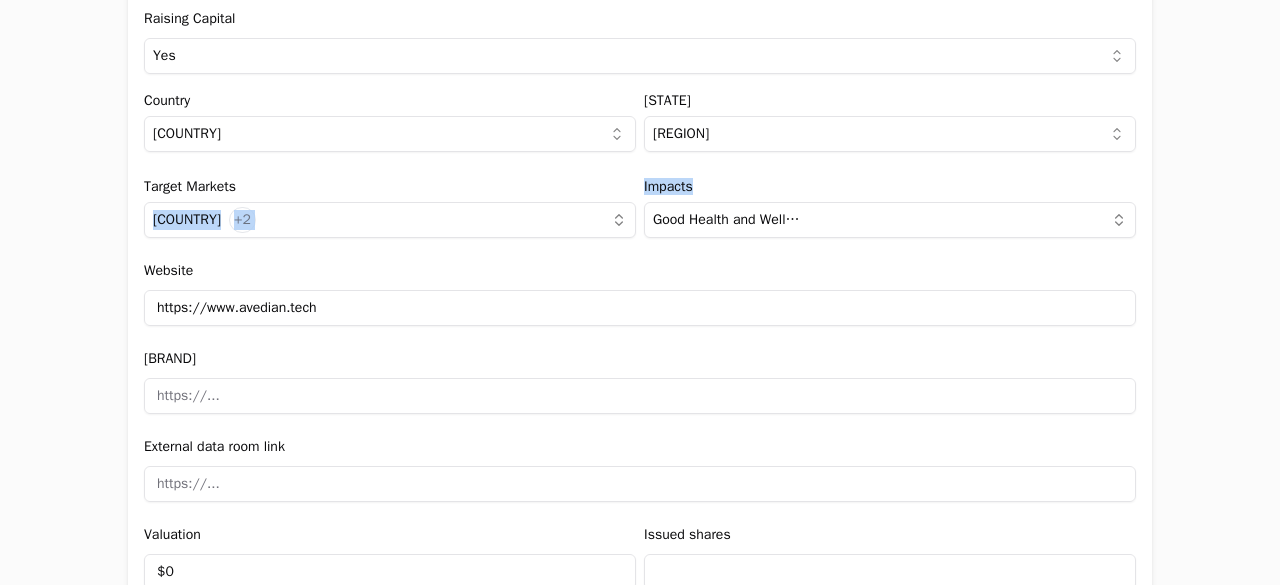 click on "Target Markets [COUNTRY] +2 Impacts Good Health and Well-being" at bounding box center [640, 209] 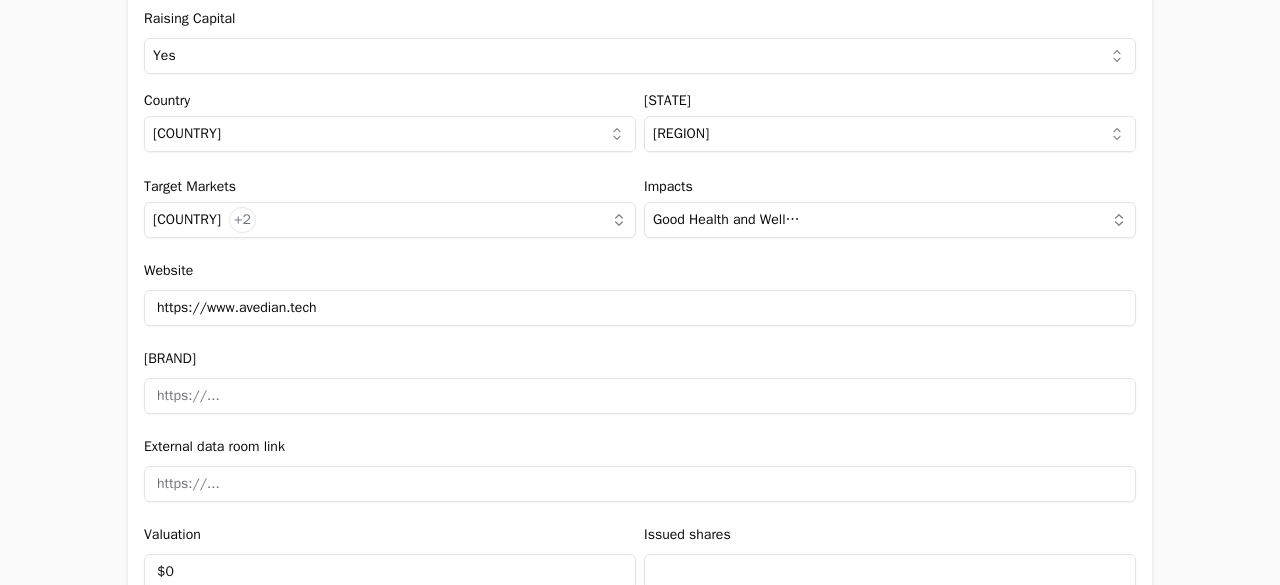 click on "Impacts" at bounding box center [890, 187] 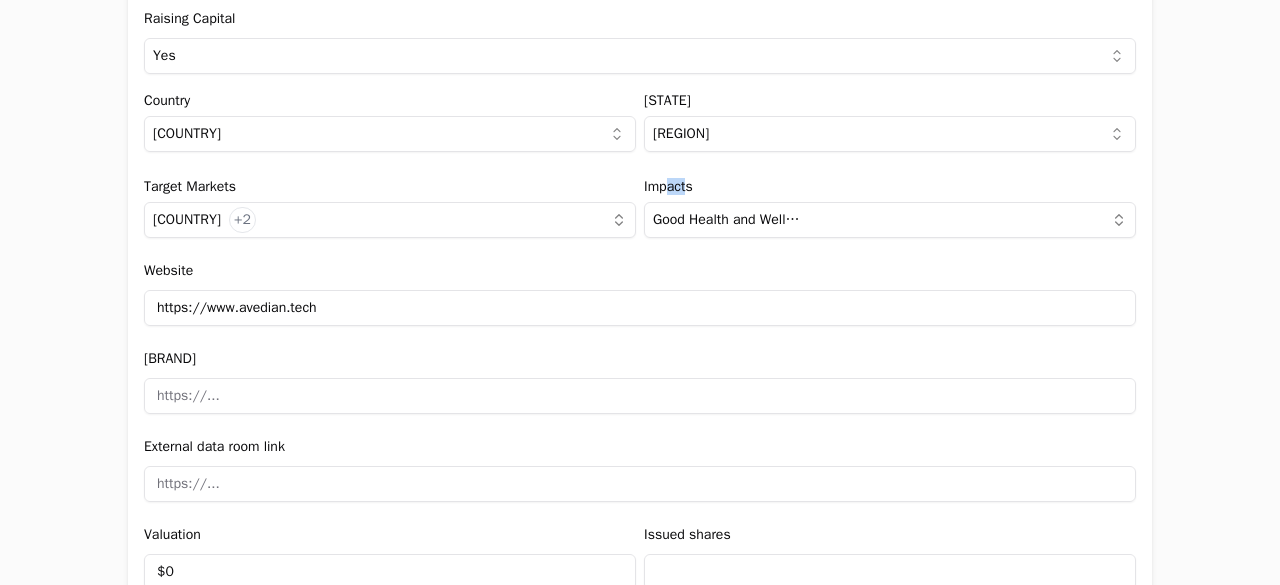 drag, startPoint x: 662, startPoint y: 191, endPoint x: 680, endPoint y: 185, distance: 18.973665 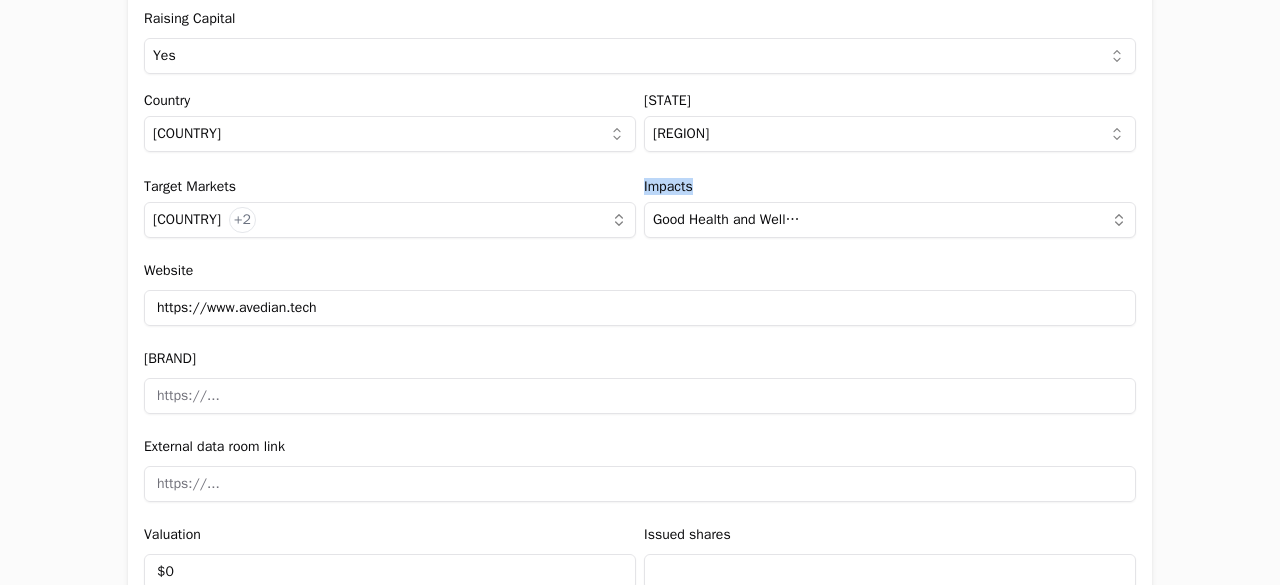drag, startPoint x: 637, startPoint y: 185, endPoint x: 690, endPoint y: 189, distance: 53.15073 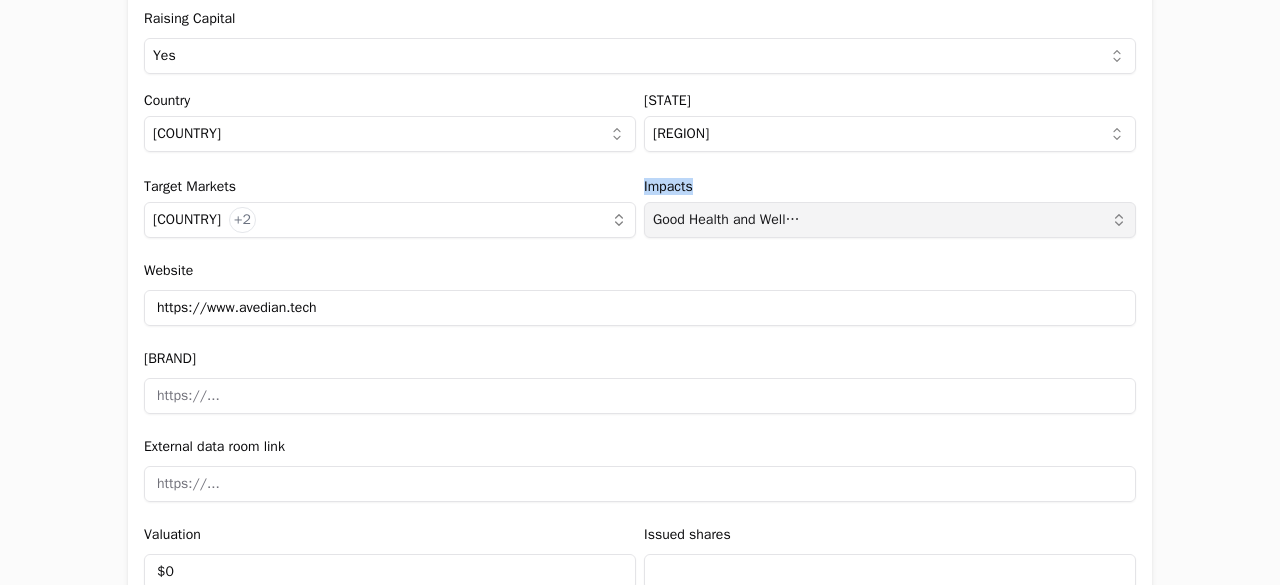 click on "Good Health and Well-being" at bounding box center [728, 220] 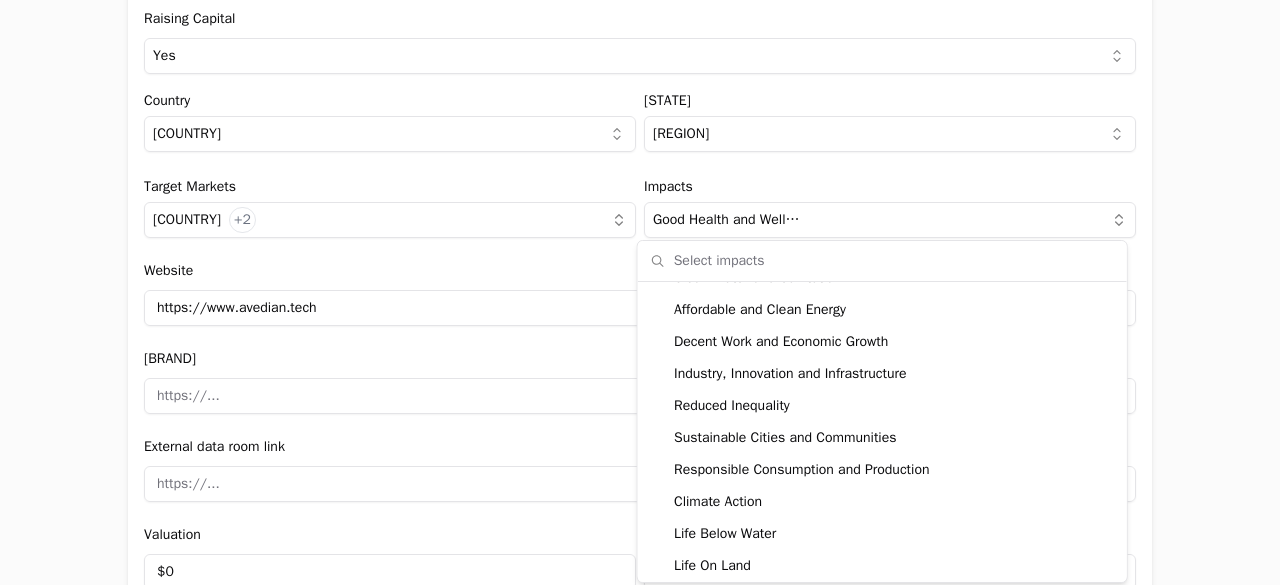 scroll, scrollTop: 252, scrollLeft: 0, axis: vertical 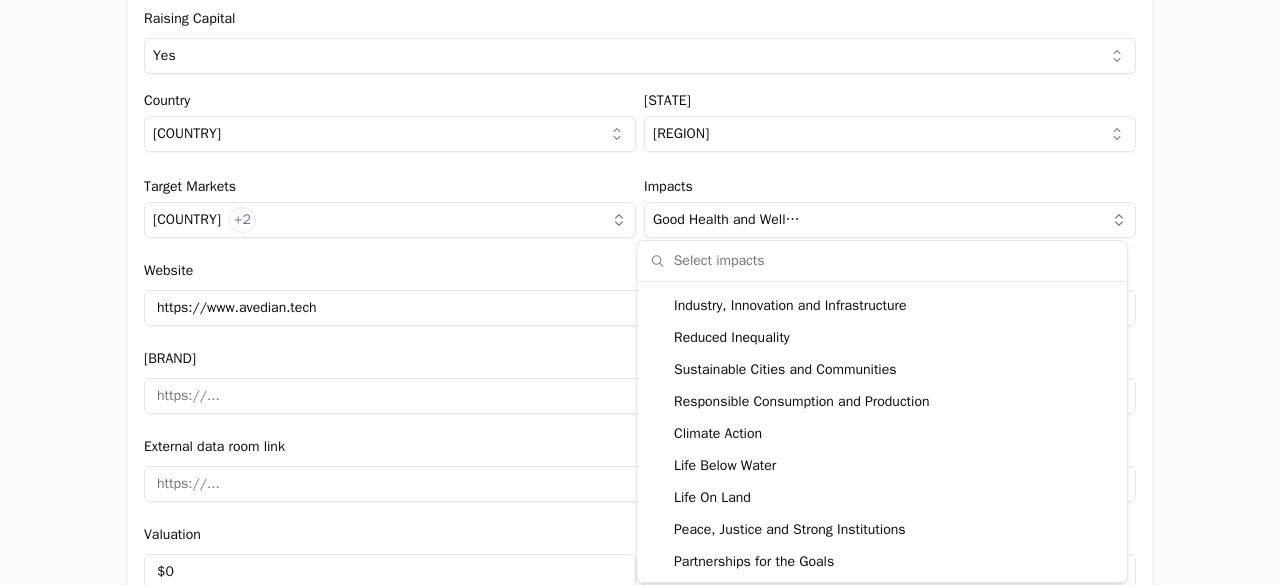 click on "Application form Entity Project or Company Category Startup Add new company details Upload Deck AI-Enhanced Check the box and our assistant will auto-fill the form with available information. Any missing fields will be left blank for you to complete, and you can edit all entries before submitting the form. Try it now! Let our A.I. assistant complete the form for you. Automatically extract and populate information using our advanced AI. Upload Deck Name AVEDIAN Description Avedian is a healthtech company helping hospitals and health insurers deliver smarter care. Using AI, we anticipate risks, reduce costs, and improve the healthcare experience. With more than 10 years of experience and presence across Latin America, Spain, and the U.S., we turn millions of data points into decisions that make healthcare more efficient, agile, and human. Verticals B2B +1 New user name and email Name [FIRST] [LAST] Email [EMAIL] Company Profile TAM $920,000,000 SAM $460,000,000 SOM $46,000,000 Round size Yes" at bounding box center (640, 292) 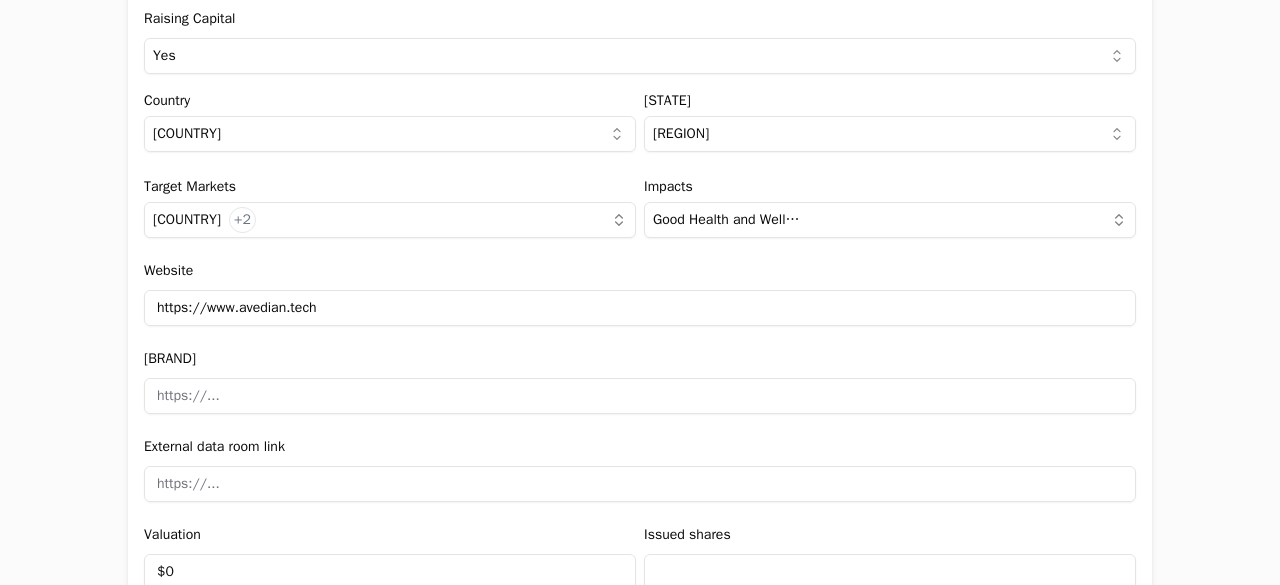 drag, startPoint x: 126, startPoint y: 269, endPoint x: 322, endPoint y: 307, distance: 199.64969 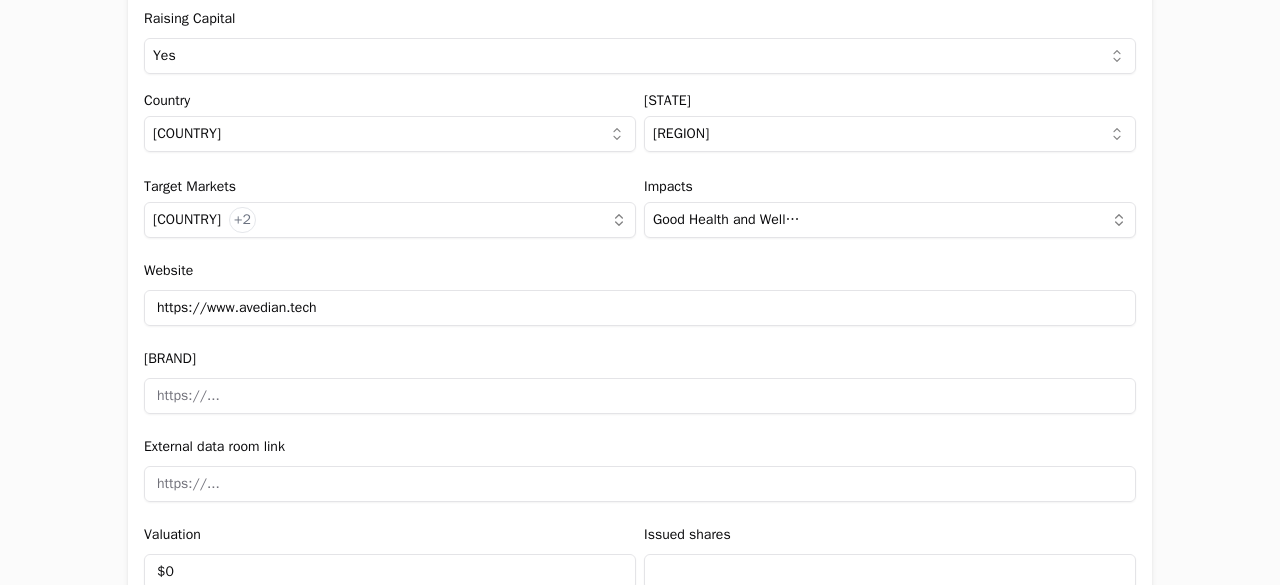 click on "Website https://www.avedian.tech" at bounding box center [640, 292] 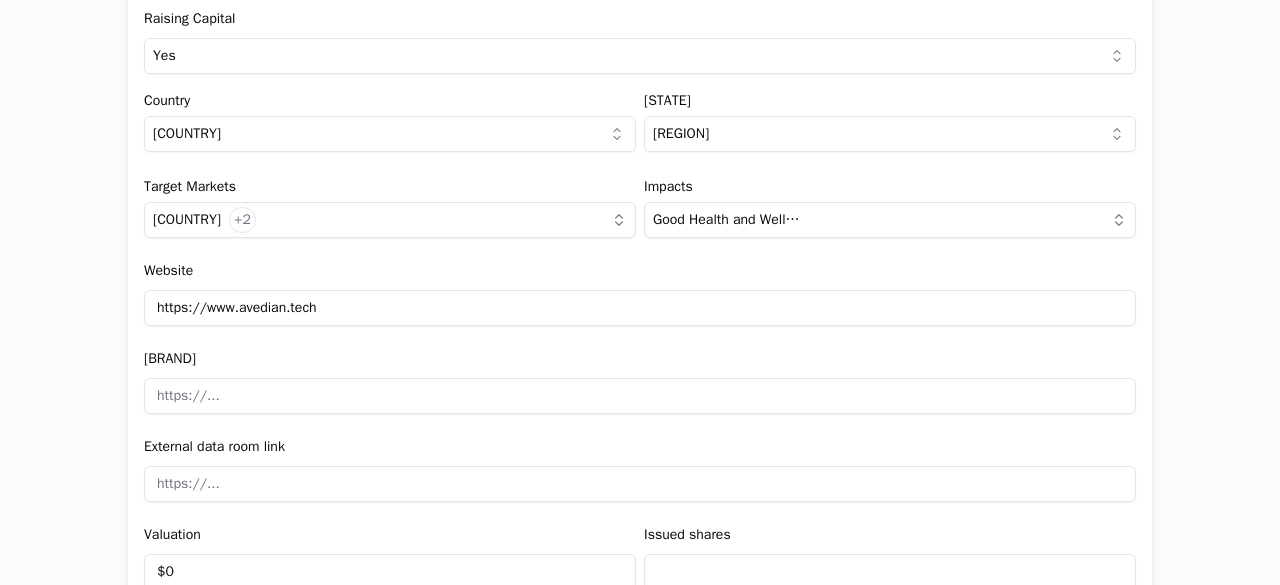 click on "Website" at bounding box center (168, 270) 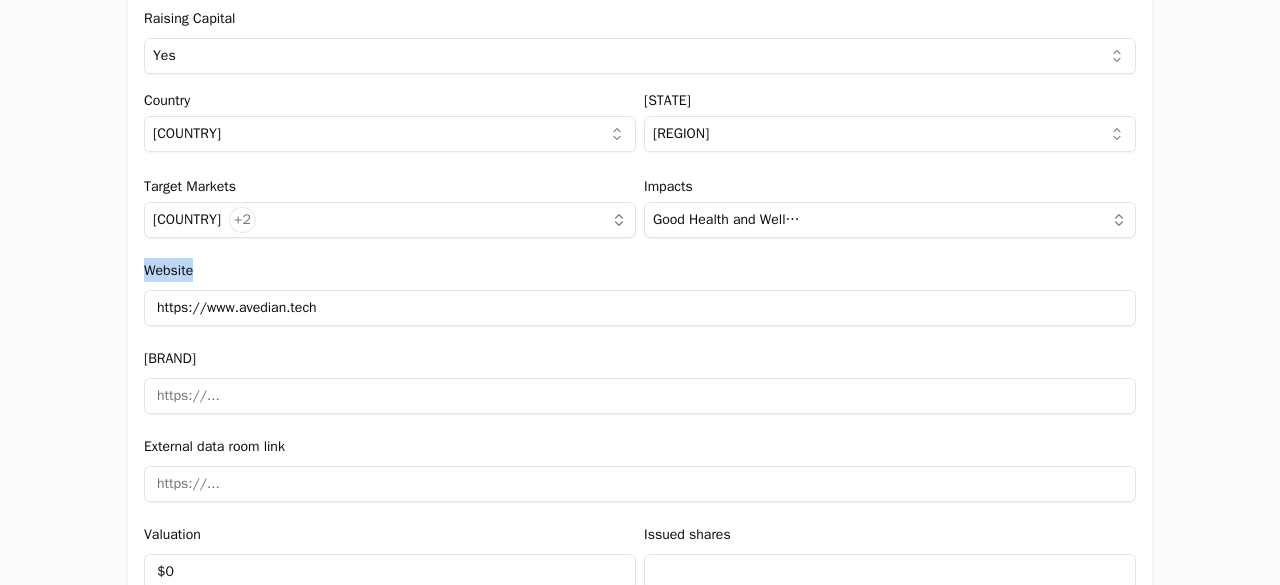drag, startPoint x: 129, startPoint y: 265, endPoint x: 196, endPoint y: 267, distance: 67.02985 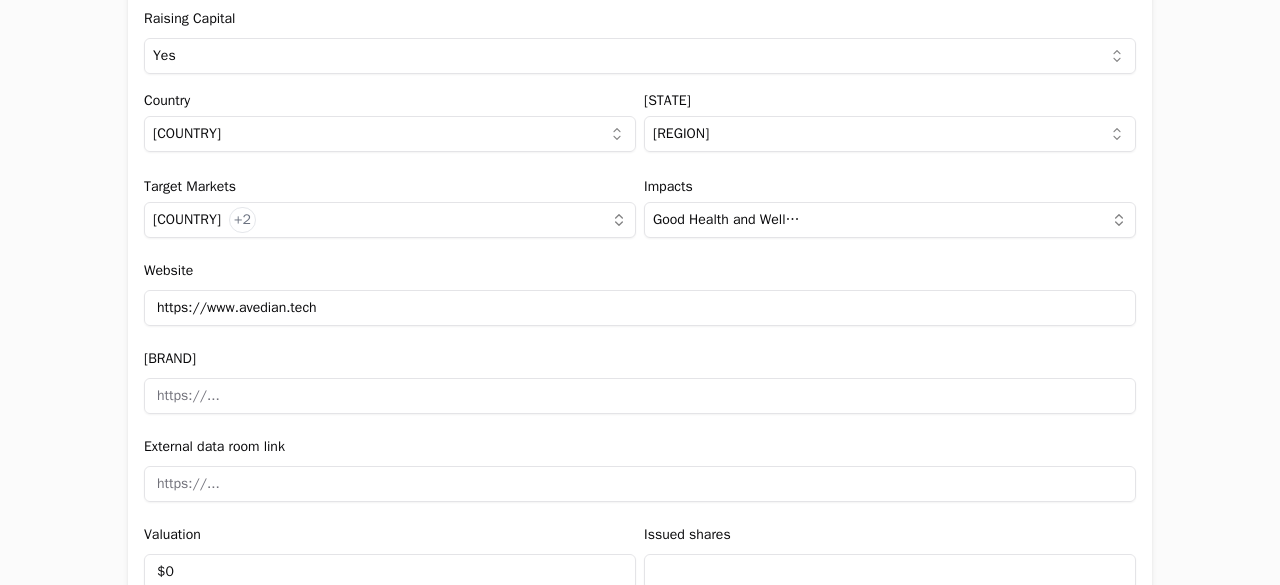 drag, startPoint x: 306, startPoint y: 310, endPoint x: 62, endPoint y: 304, distance: 244.07376 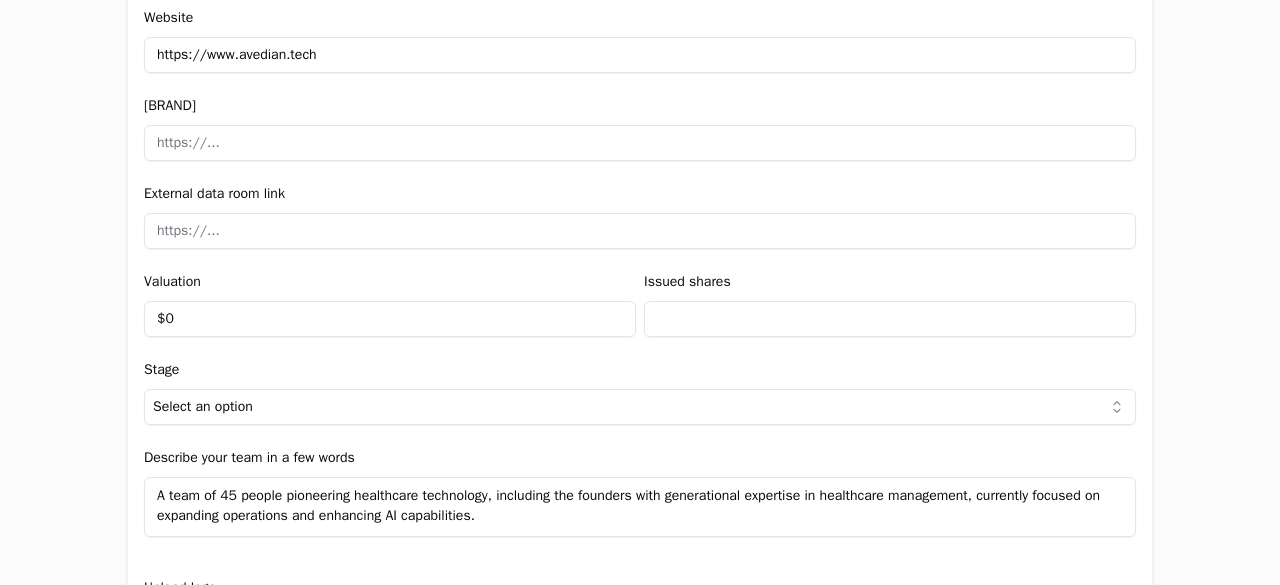 scroll, scrollTop: 2468, scrollLeft: 0, axis: vertical 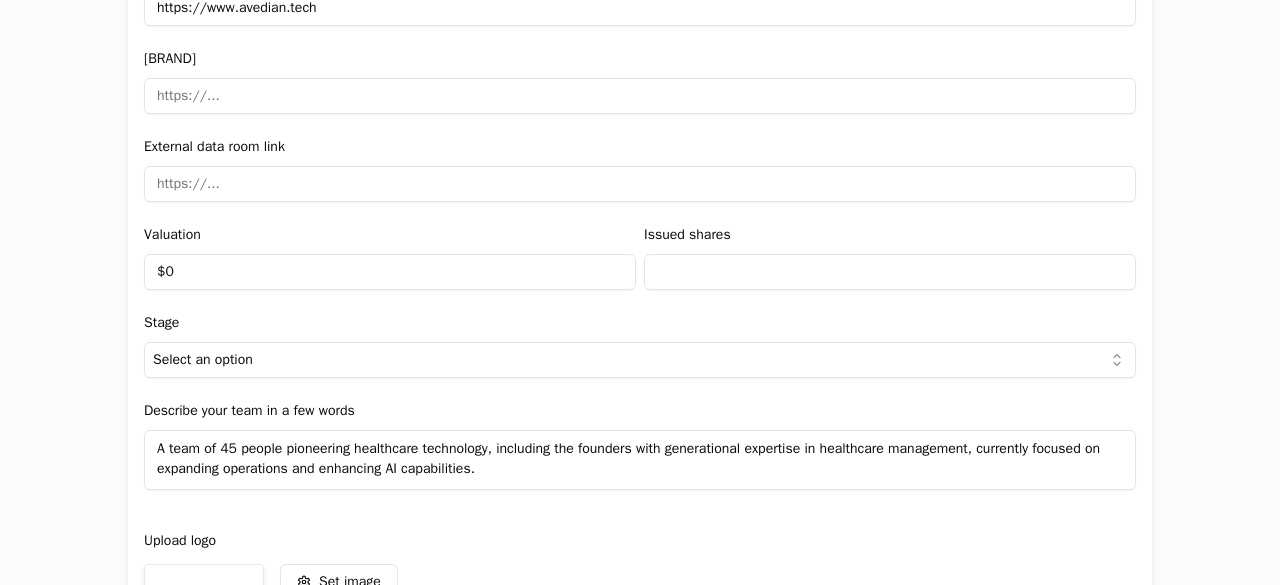 drag, startPoint x: 124, startPoint y: 55, endPoint x: 238, endPoint y: 56, distance: 114.00439 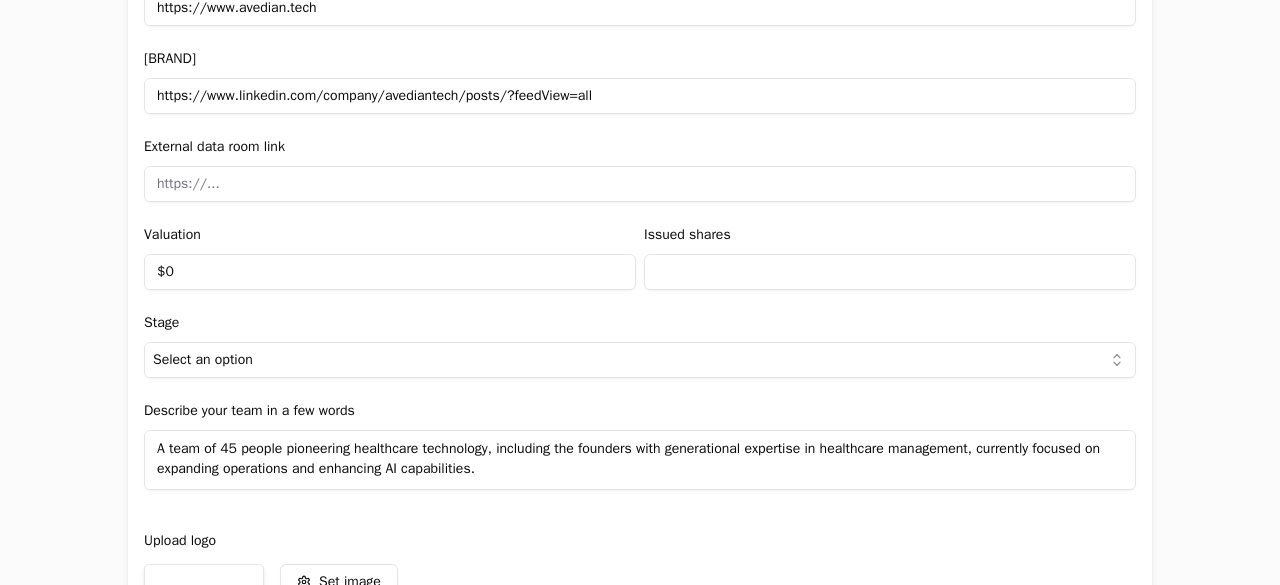 type on "https://www.linkedin.com/company/avediantech/posts/?feedView=all" 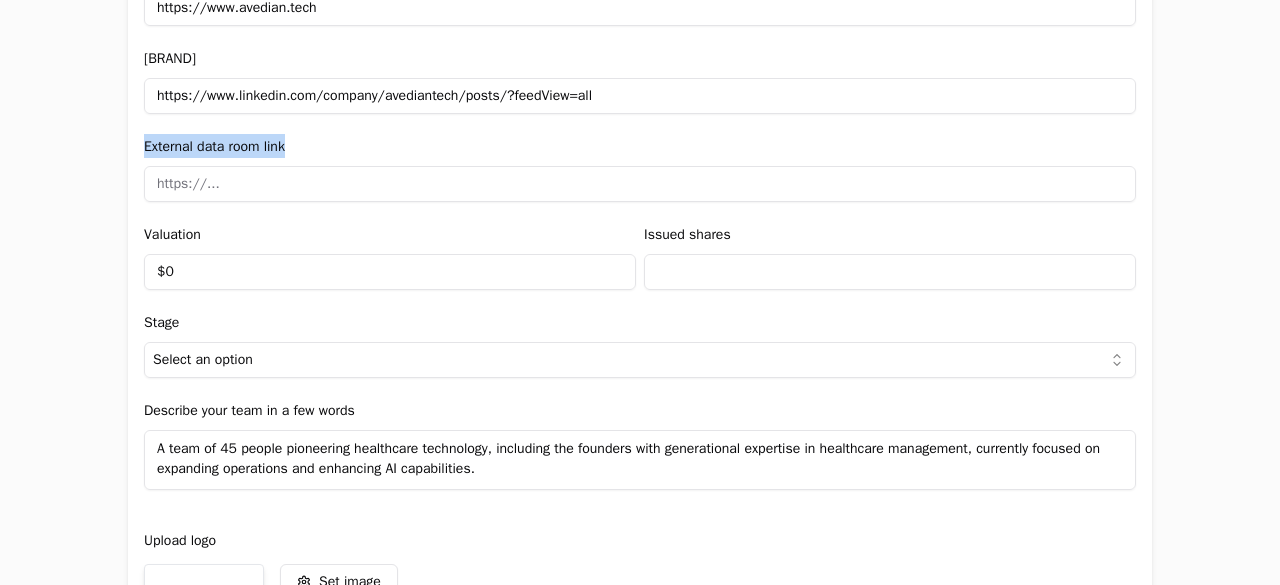 copy on "External data room link" 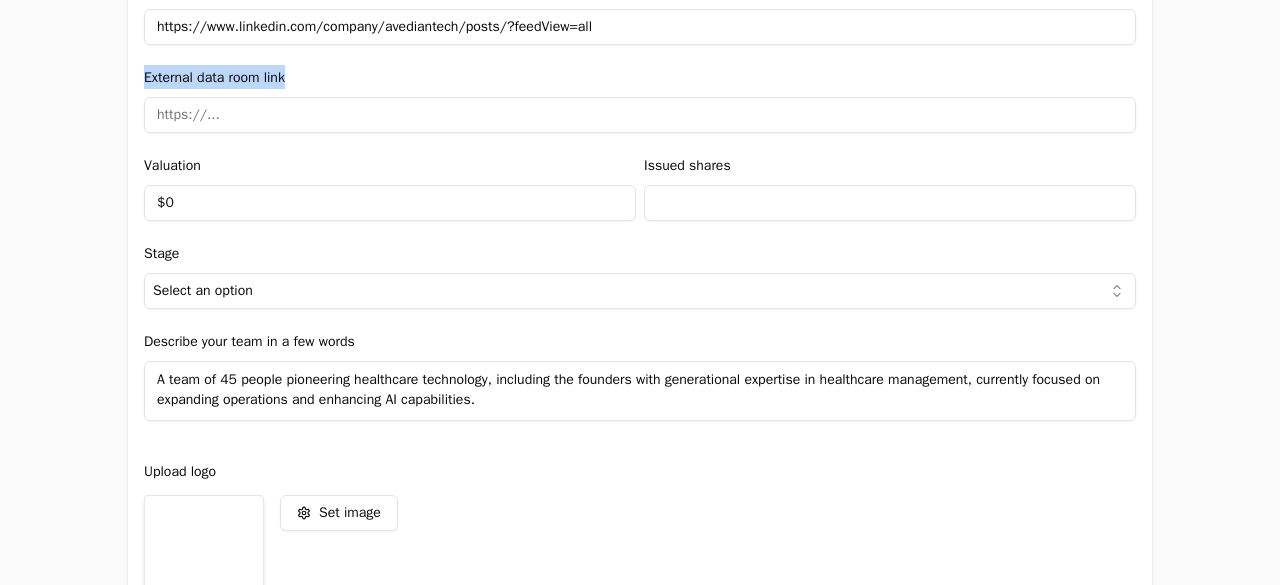scroll, scrollTop: 2568, scrollLeft: 0, axis: vertical 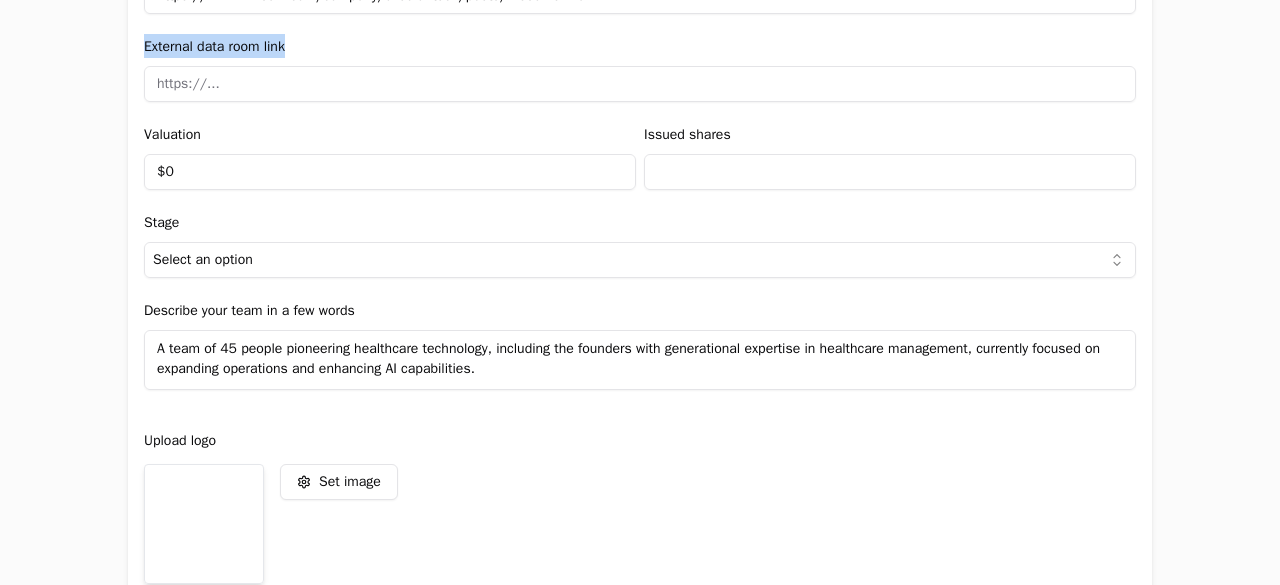 click on "$0" at bounding box center [390, 172] 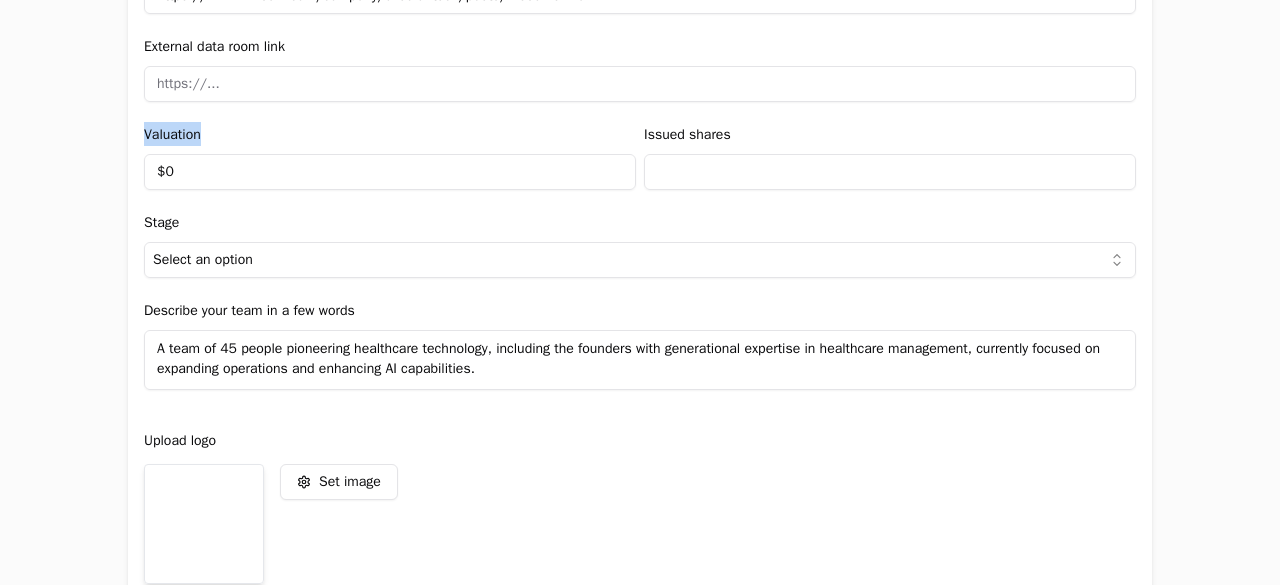 drag, startPoint x: 134, startPoint y: 123, endPoint x: 222, endPoint y: 136, distance: 88.95505 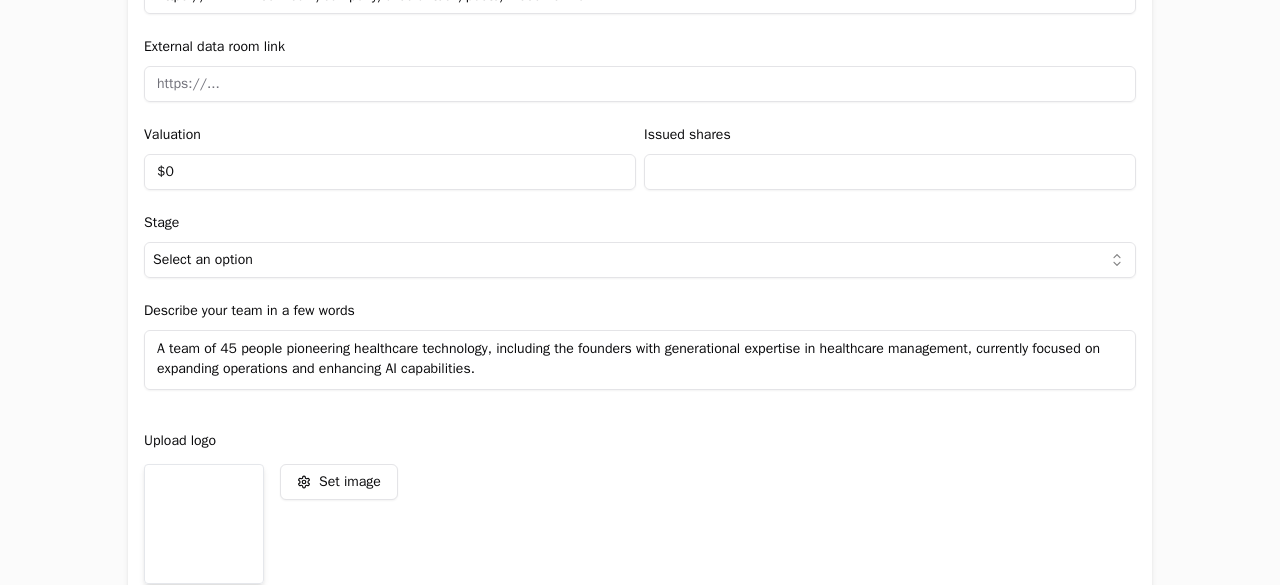 click on "$0" at bounding box center (390, 172) 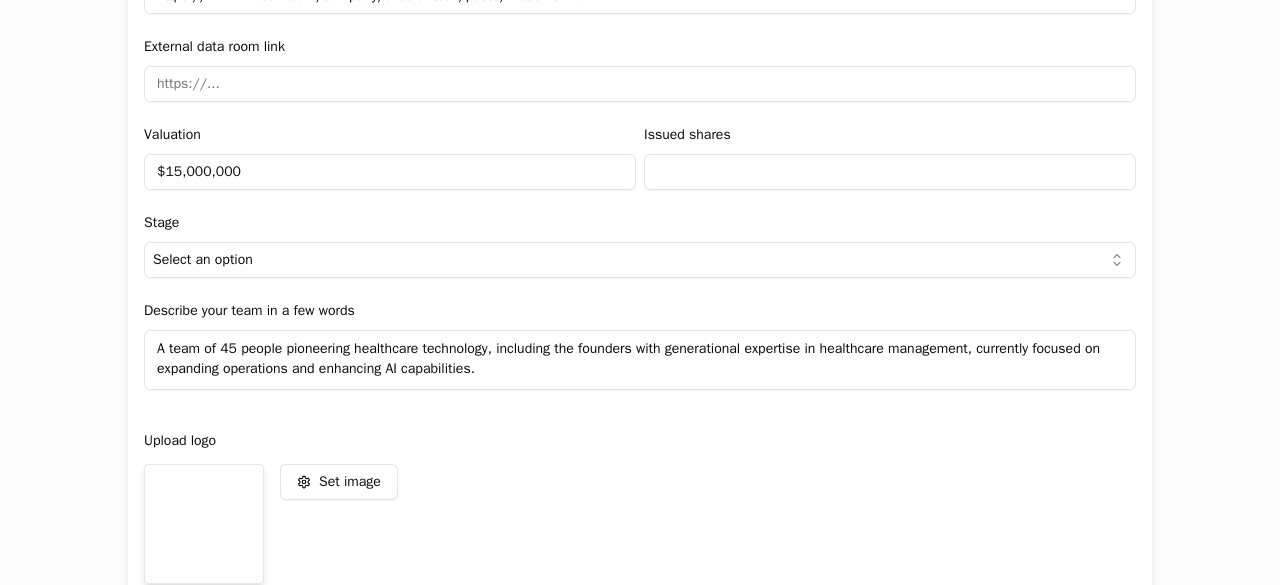 type on "$15,000,000" 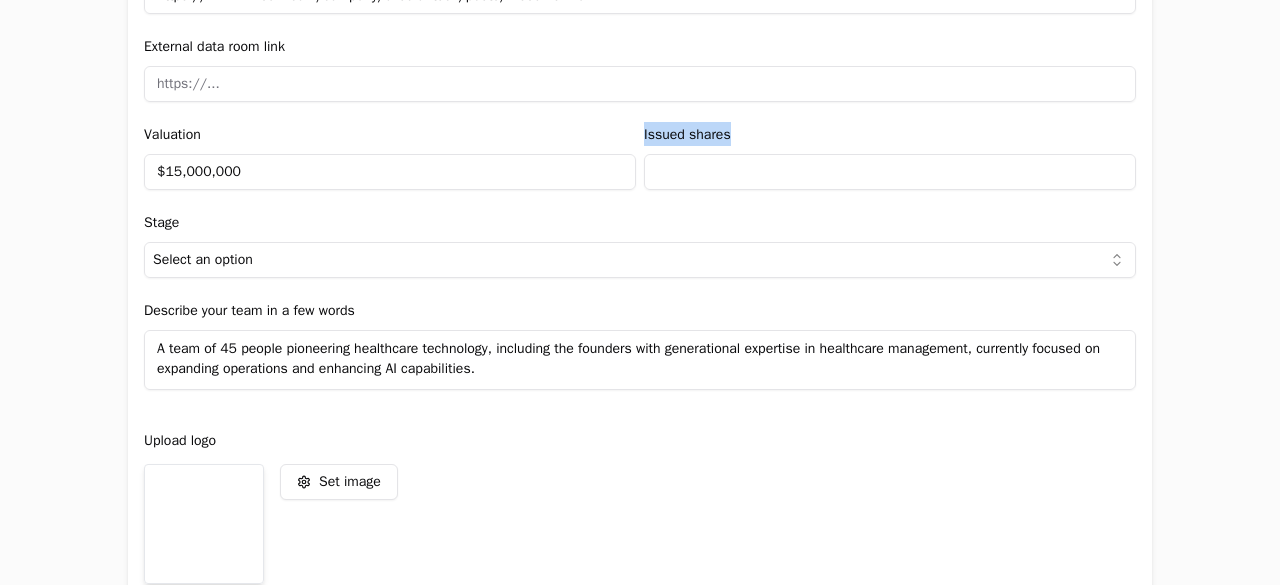drag, startPoint x: 760, startPoint y: 131, endPoint x: 634, endPoint y: 135, distance: 126.06348 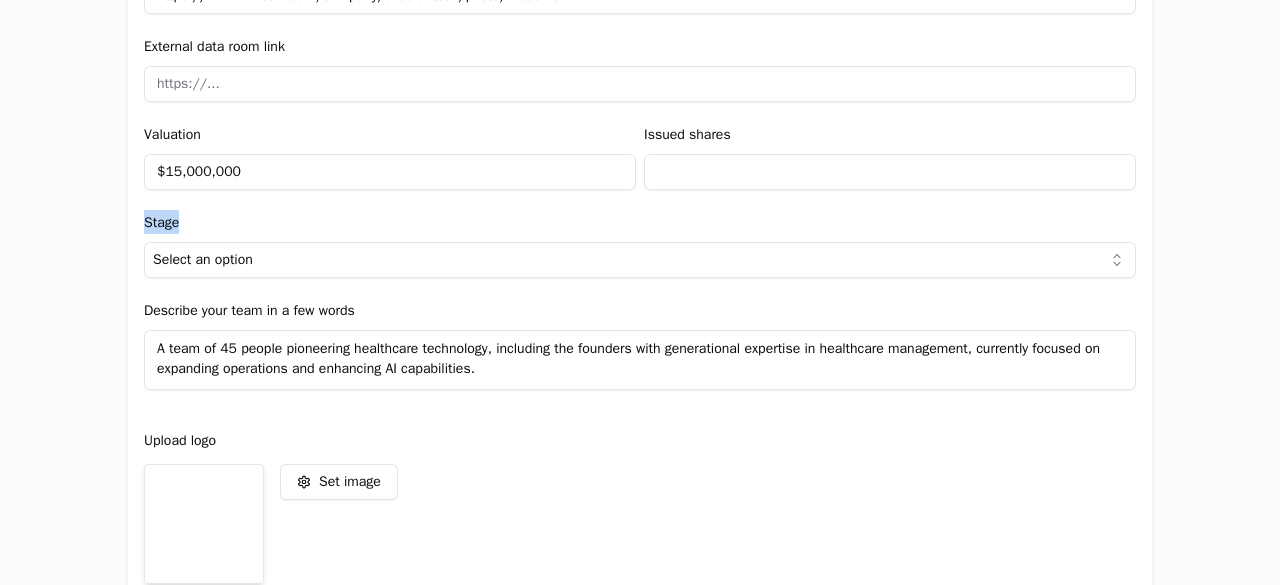 drag, startPoint x: 180, startPoint y: 225, endPoint x: 100, endPoint y: 215, distance: 80.622574 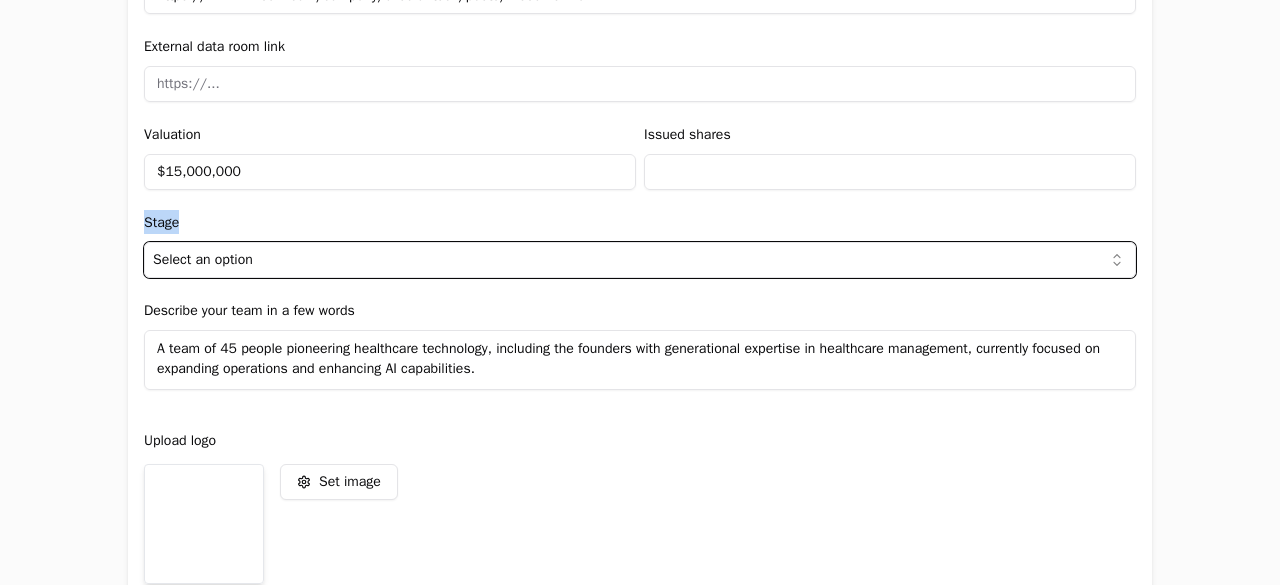 scroll, scrollTop: 2668, scrollLeft: 0, axis: vertical 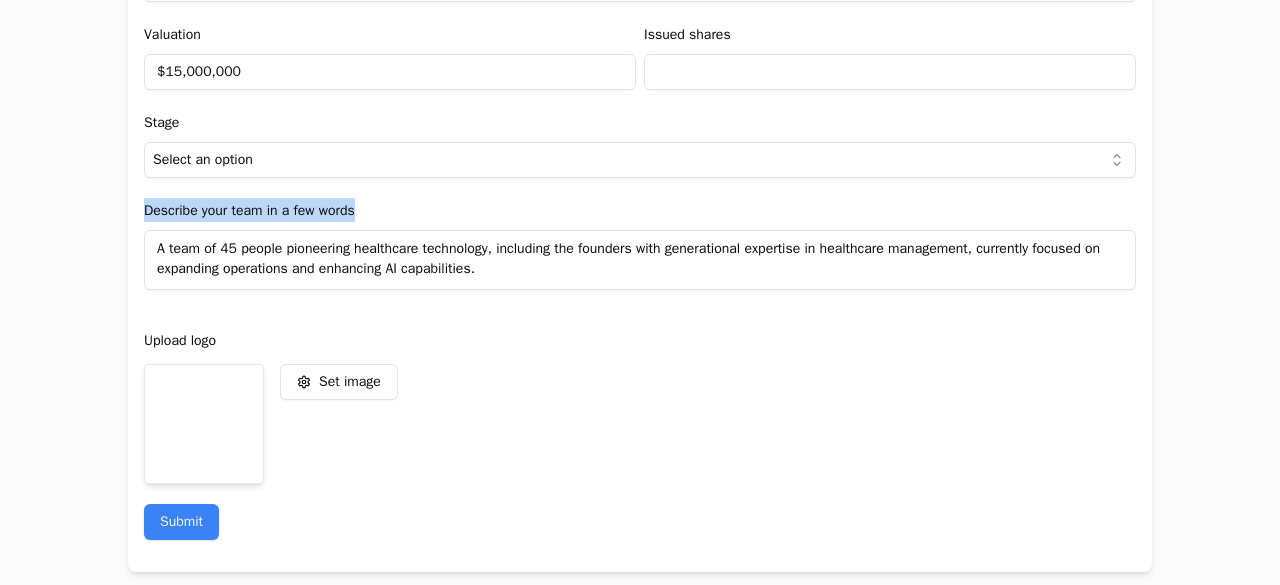 drag, startPoint x: 384, startPoint y: 205, endPoint x: 121, endPoint y: 206, distance: 263.0019 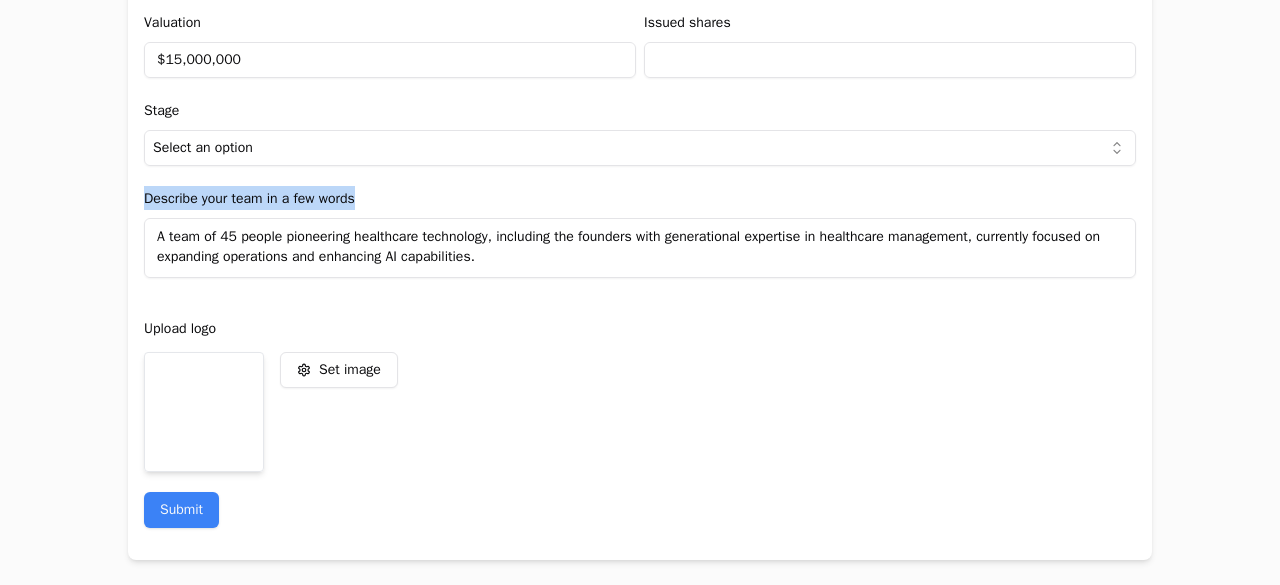 scroll, scrollTop: 2684, scrollLeft: 0, axis: vertical 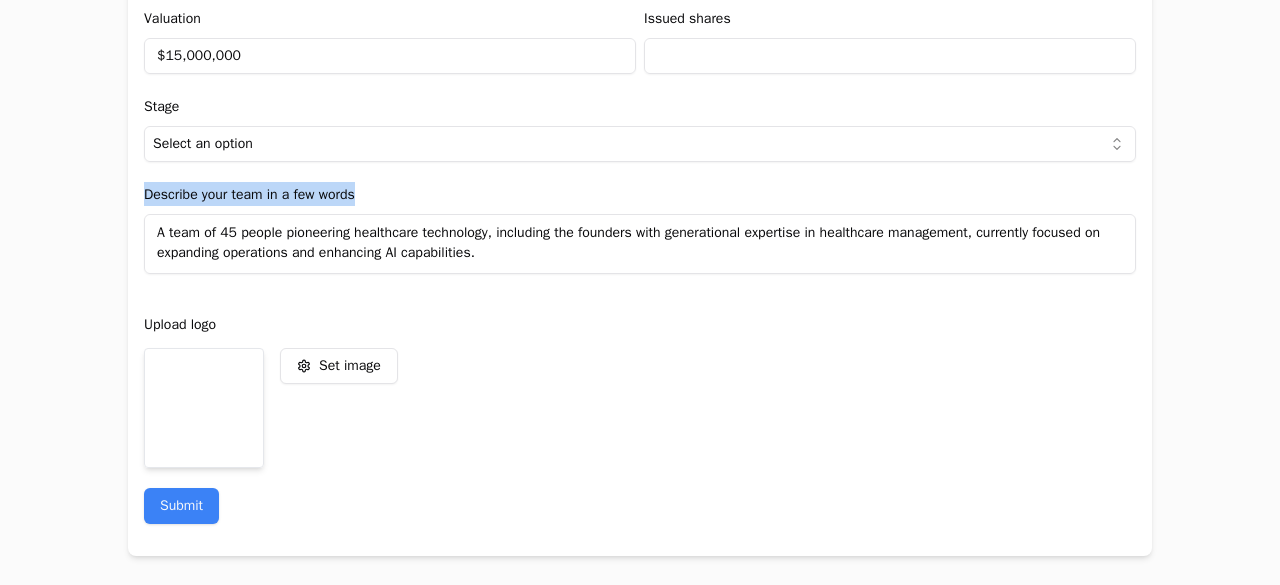 click on "Describe your team in a few words A team of 45 people pioneering healthcare technology, including the founders with generational expertise in healthcare management, currently focused on expanding operations and enhancing AI capabilities." at bounding box center (640, 228) 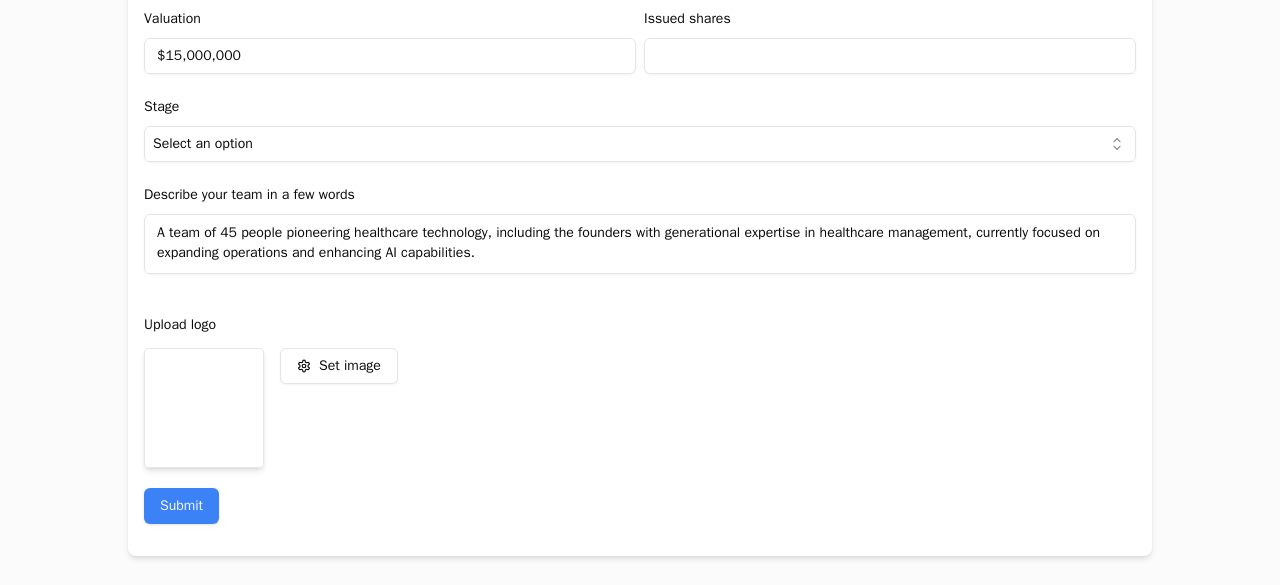 drag, startPoint x: 475, startPoint y: 259, endPoint x: 128, endPoint y: 203, distance: 351.4897 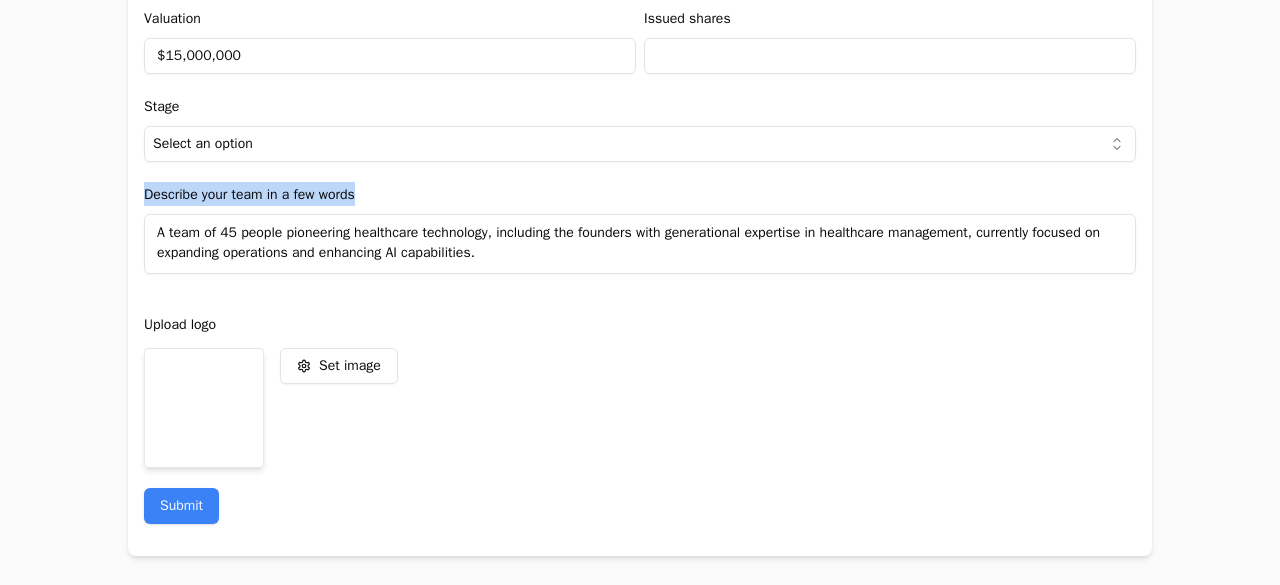 drag, startPoint x: 398, startPoint y: 195, endPoint x: 70, endPoint y: 195, distance: 328 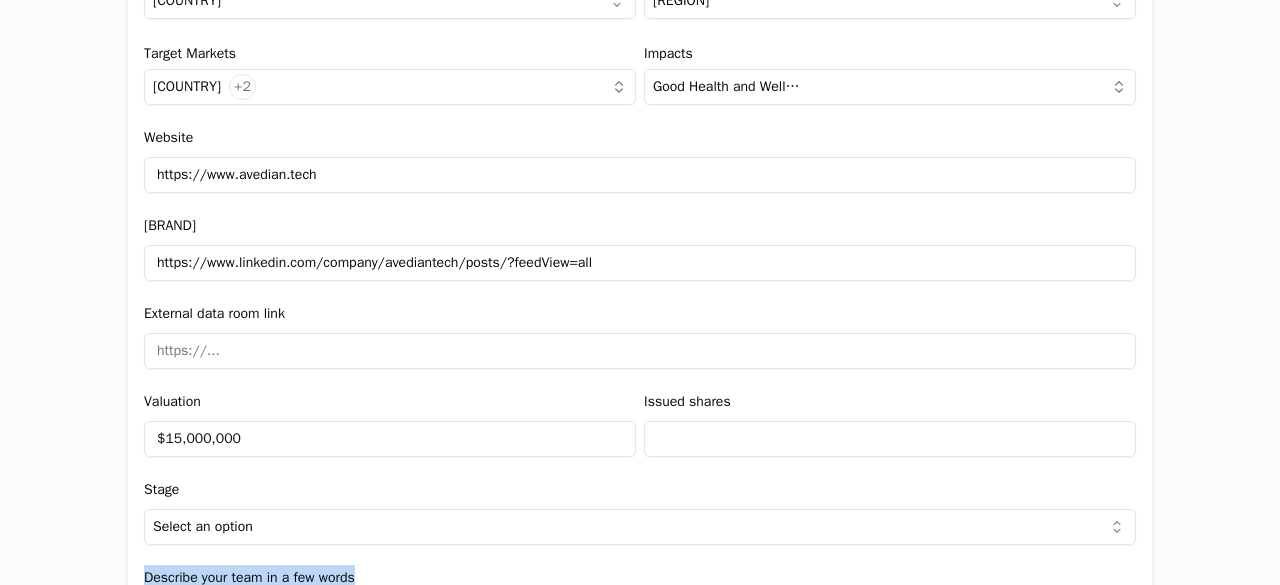 scroll, scrollTop: 2484, scrollLeft: 0, axis: vertical 